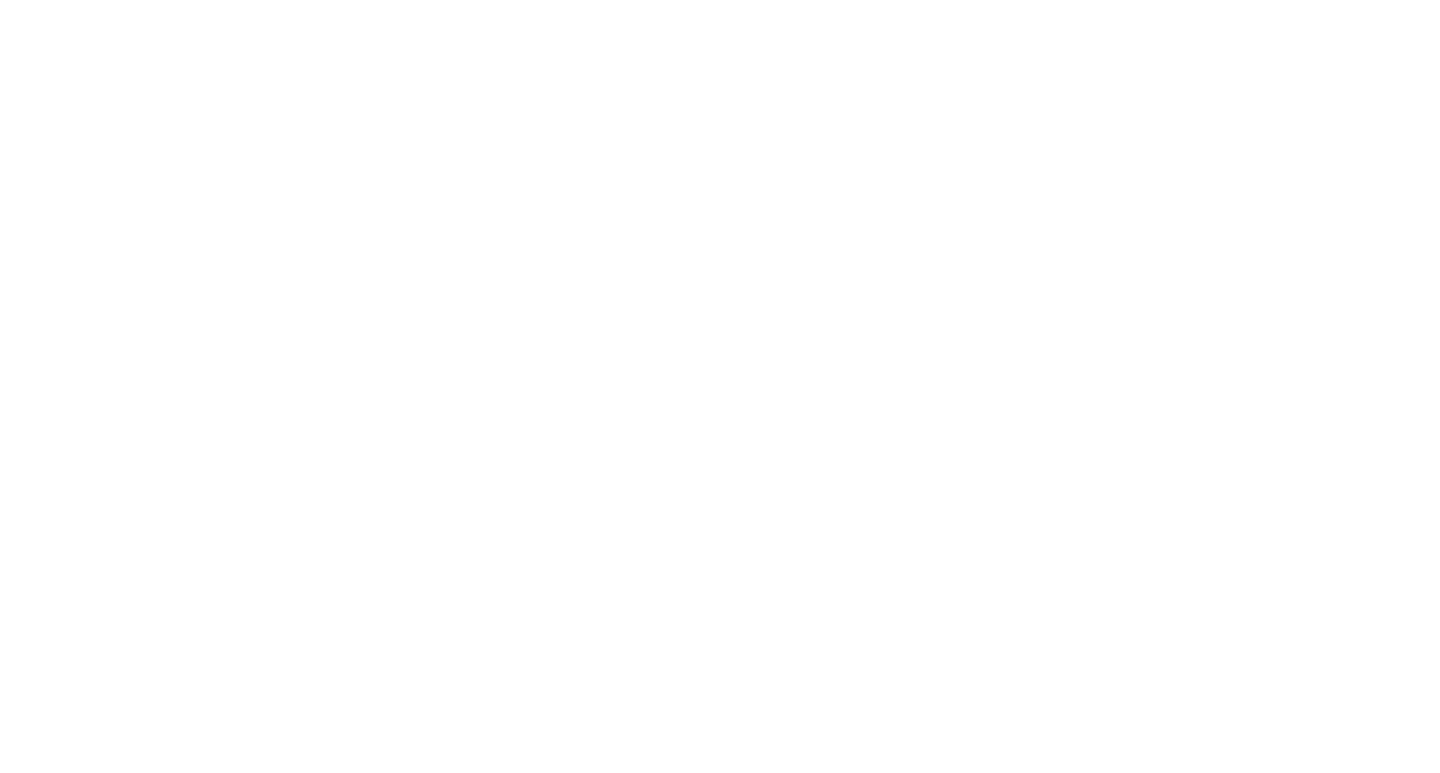 scroll, scrollTop: 0, scrollLeft: 0, axis: both 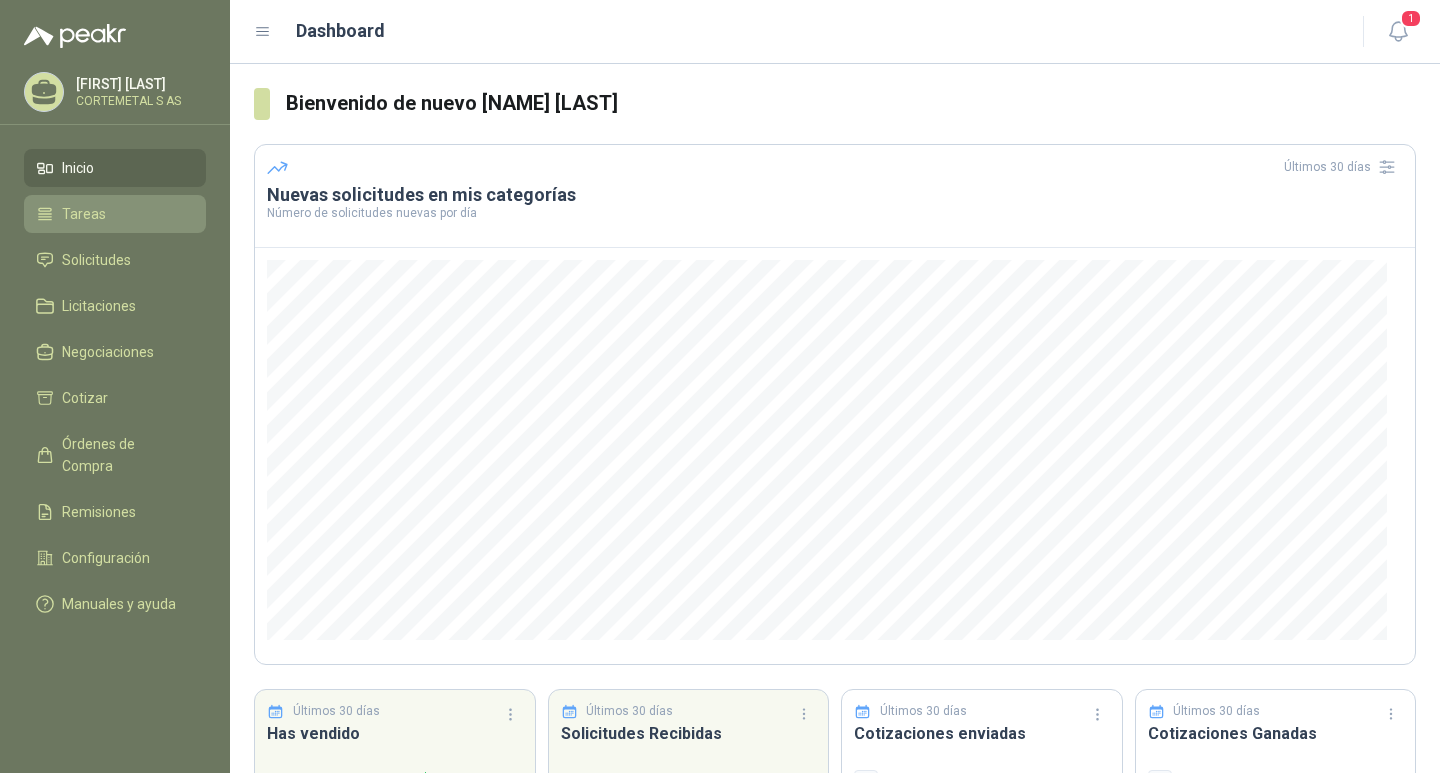 click on "Tareas" at bounding box center [115, 214] 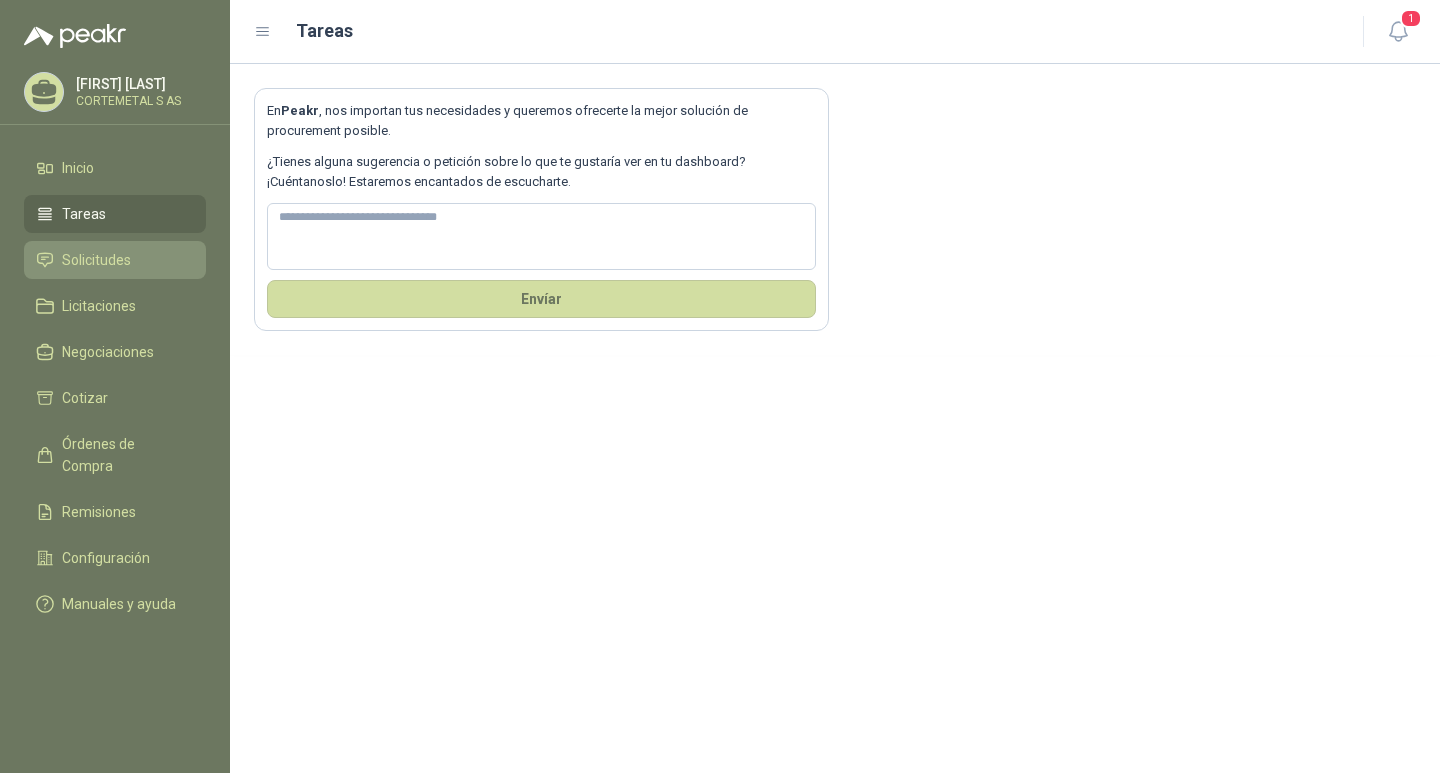 click on "Solicitudes" at bounding box center (96, 260) 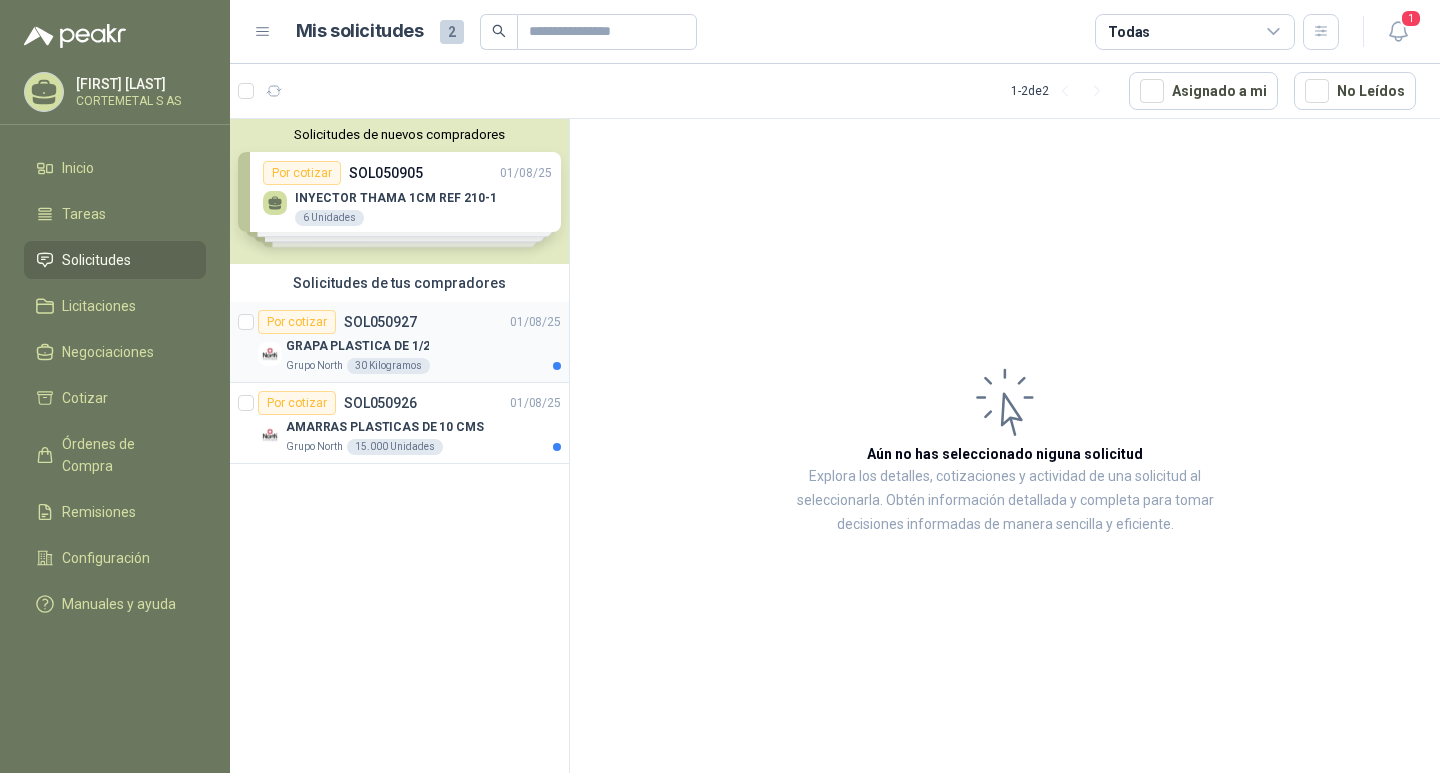 click on "Por cotizar" at bounding box center [297, 322] 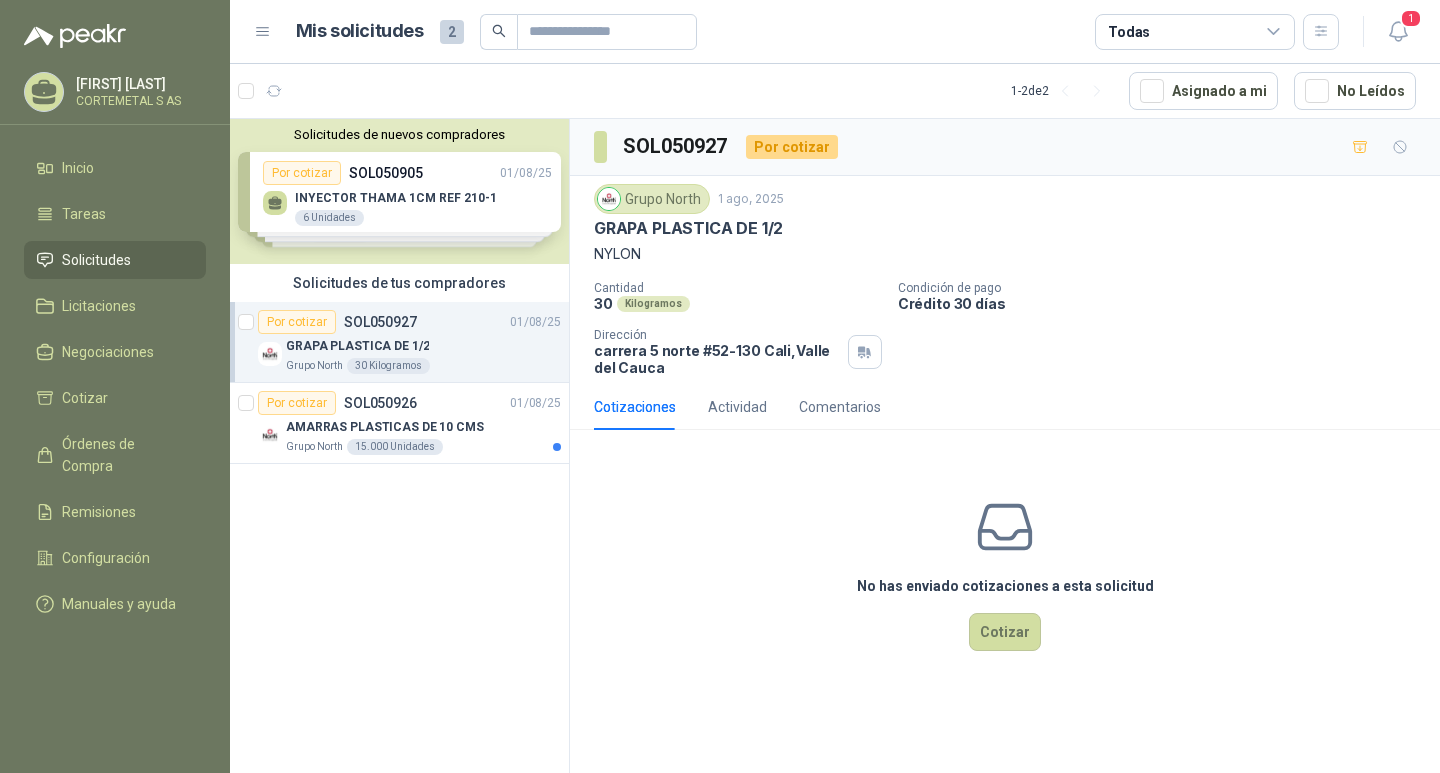 click on "No has enviado cotizaciones a esta solicitud Cotizar" at bounding box center (1005, 573) 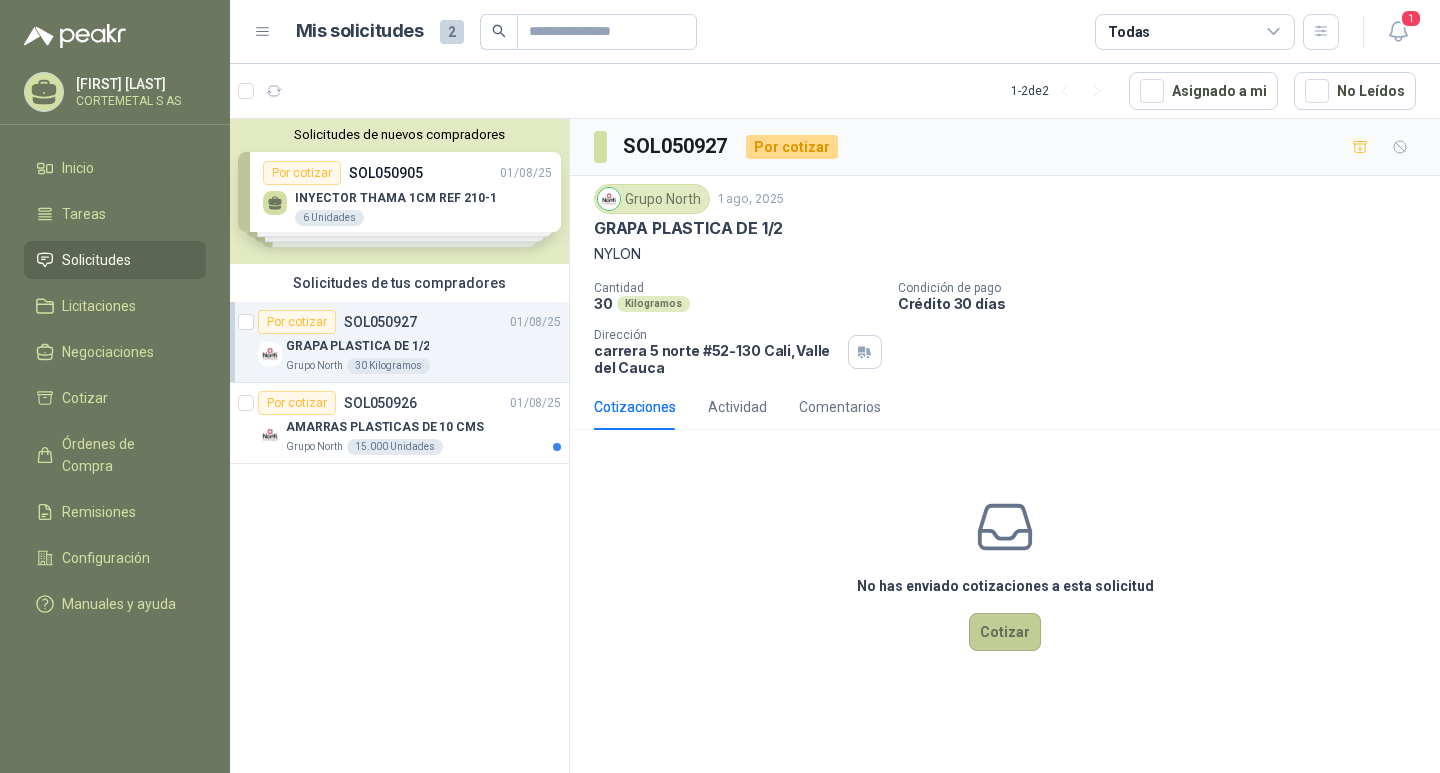 click on "Cotizar" at bounding box center [1005, 632] 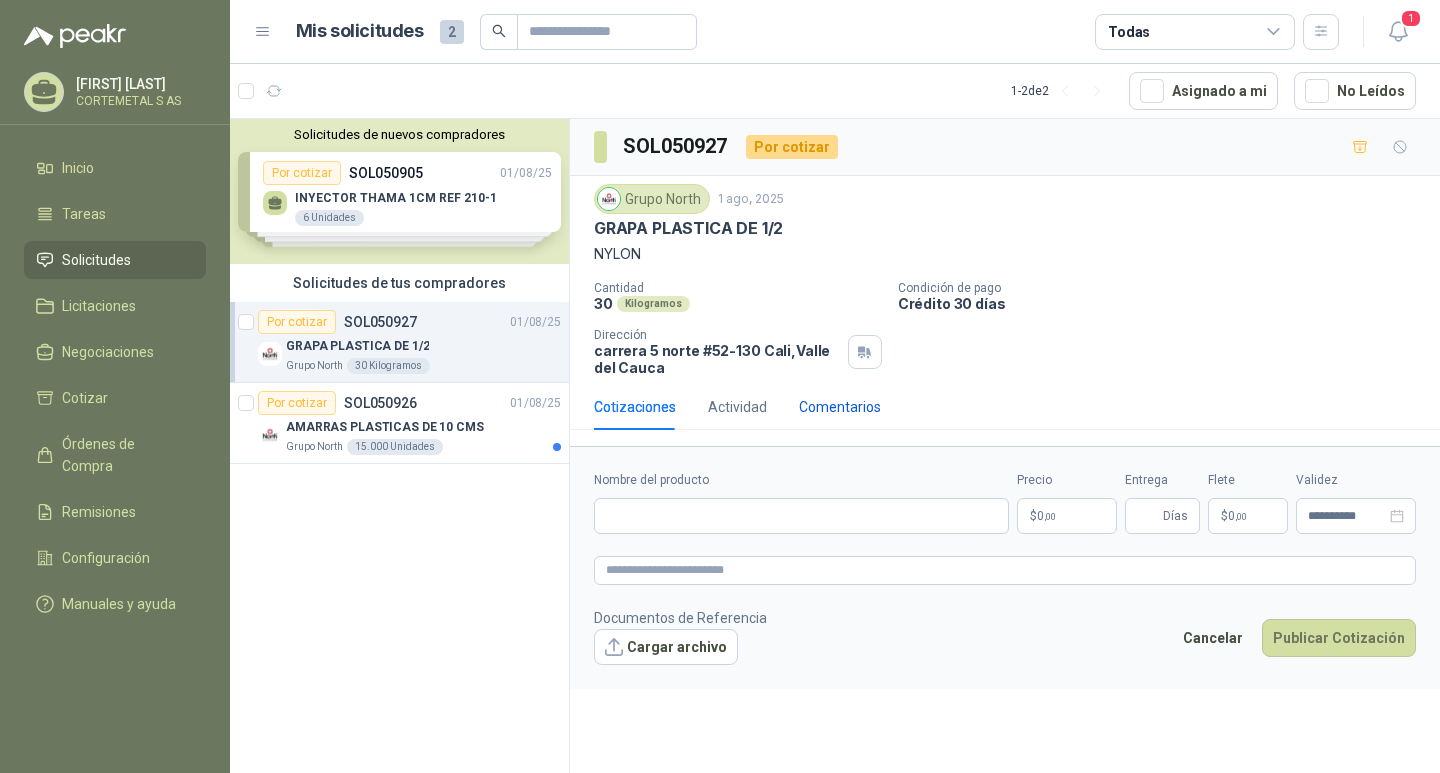 click on "Comentarios" at bounding box center (840, 407) 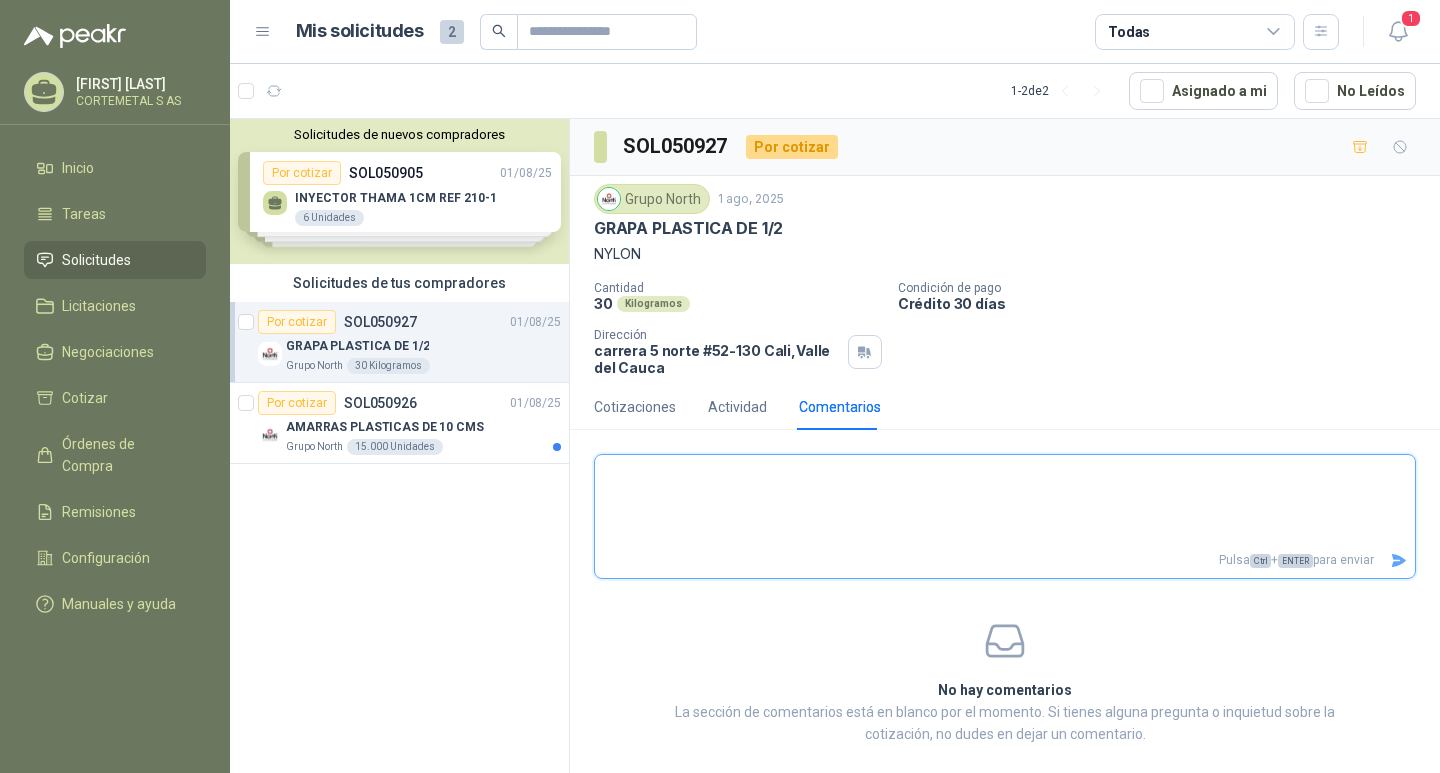 click at bounding box center (1005, 501) 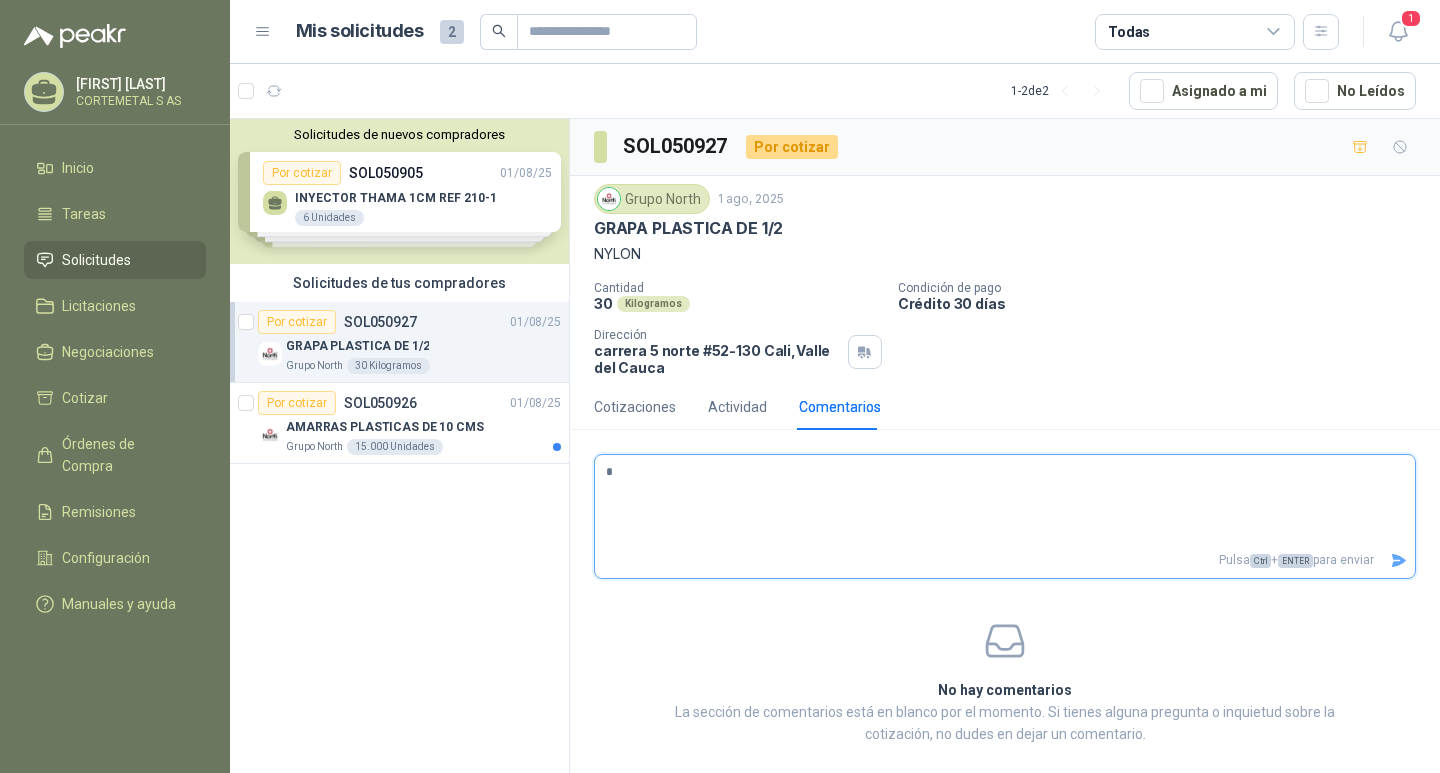 type 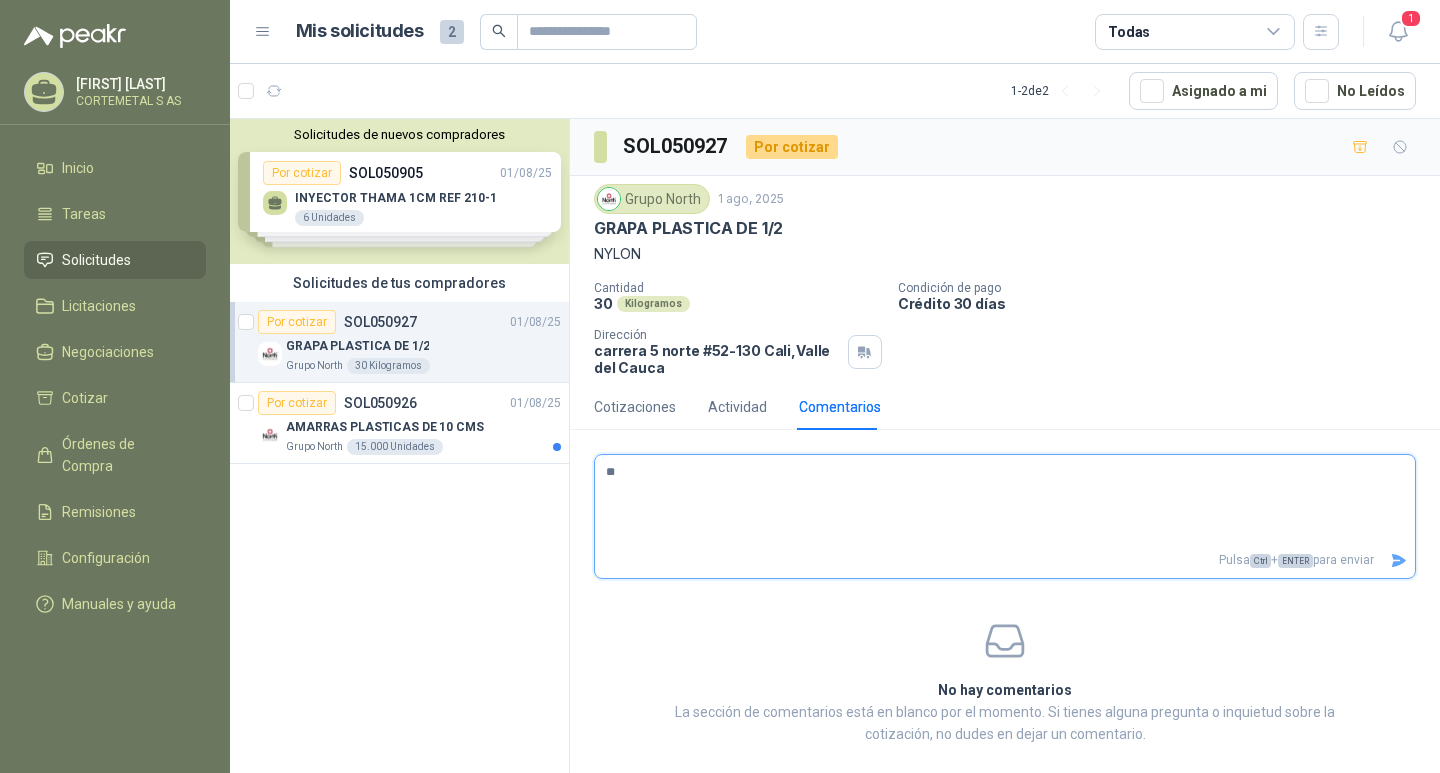 type 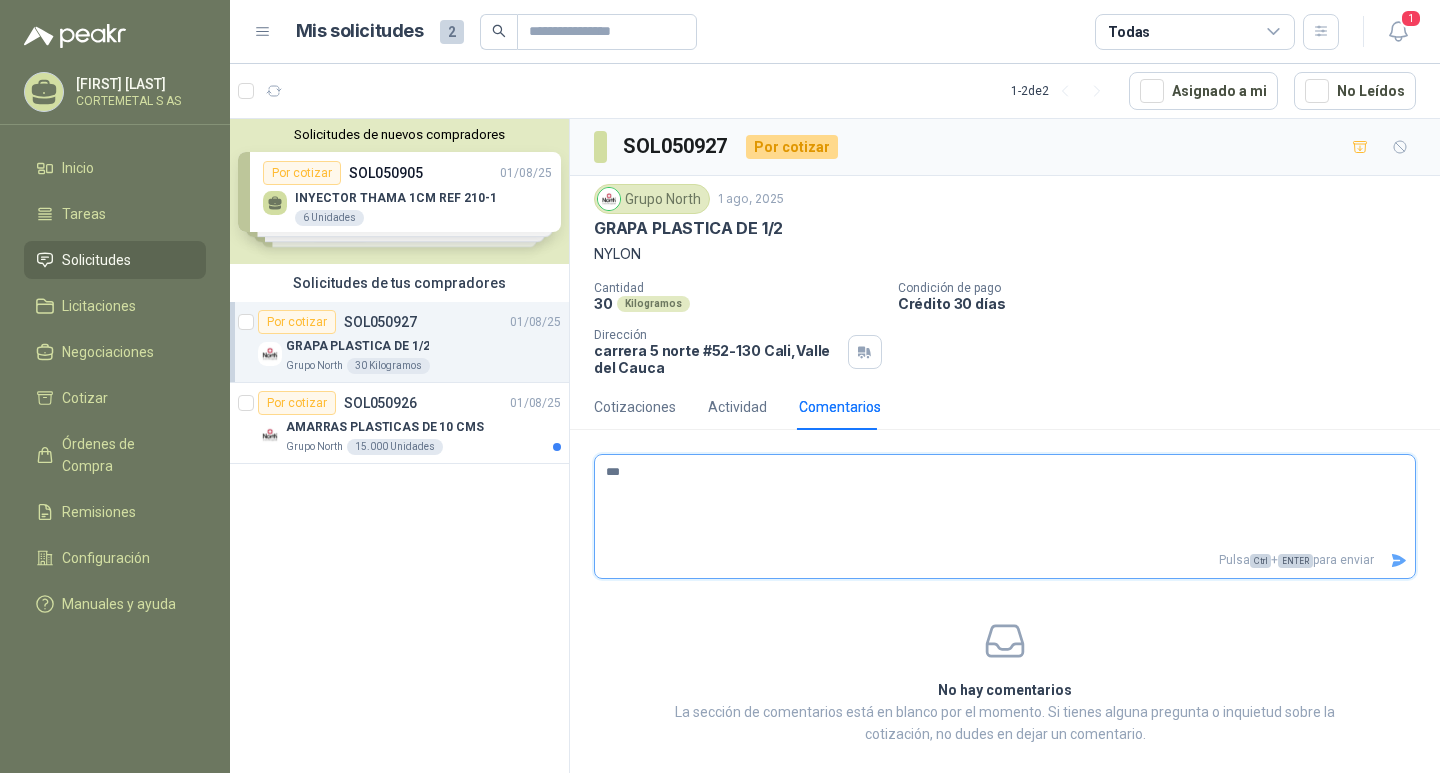 type 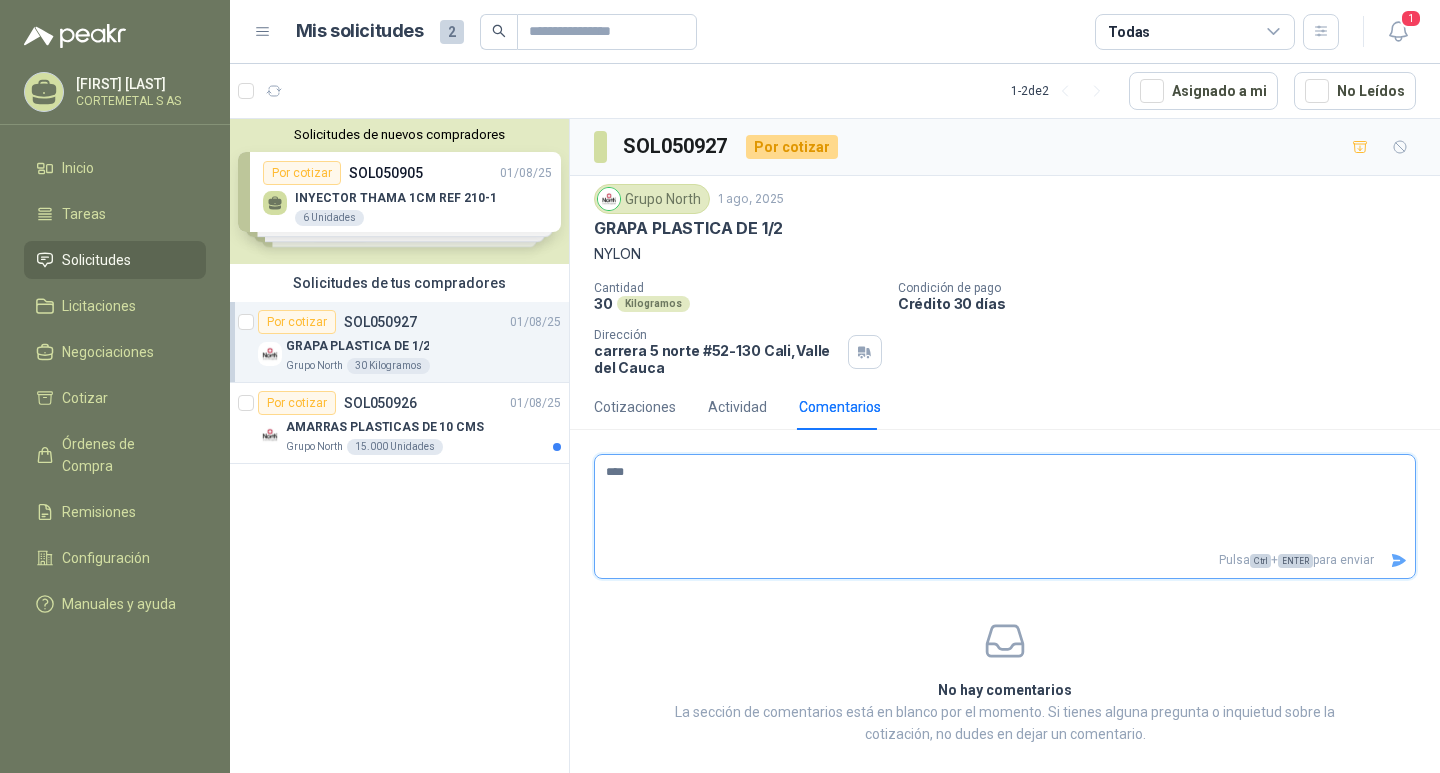 type 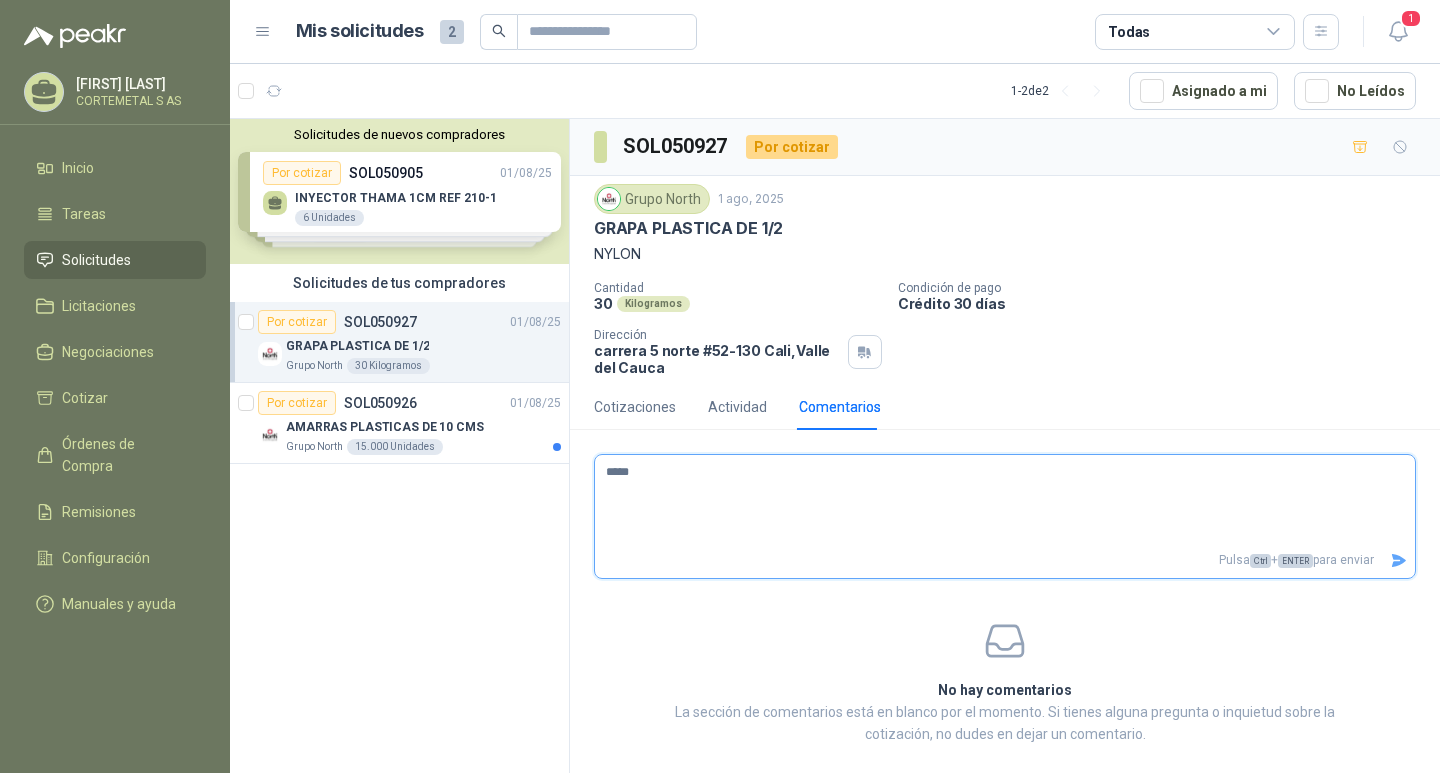 type 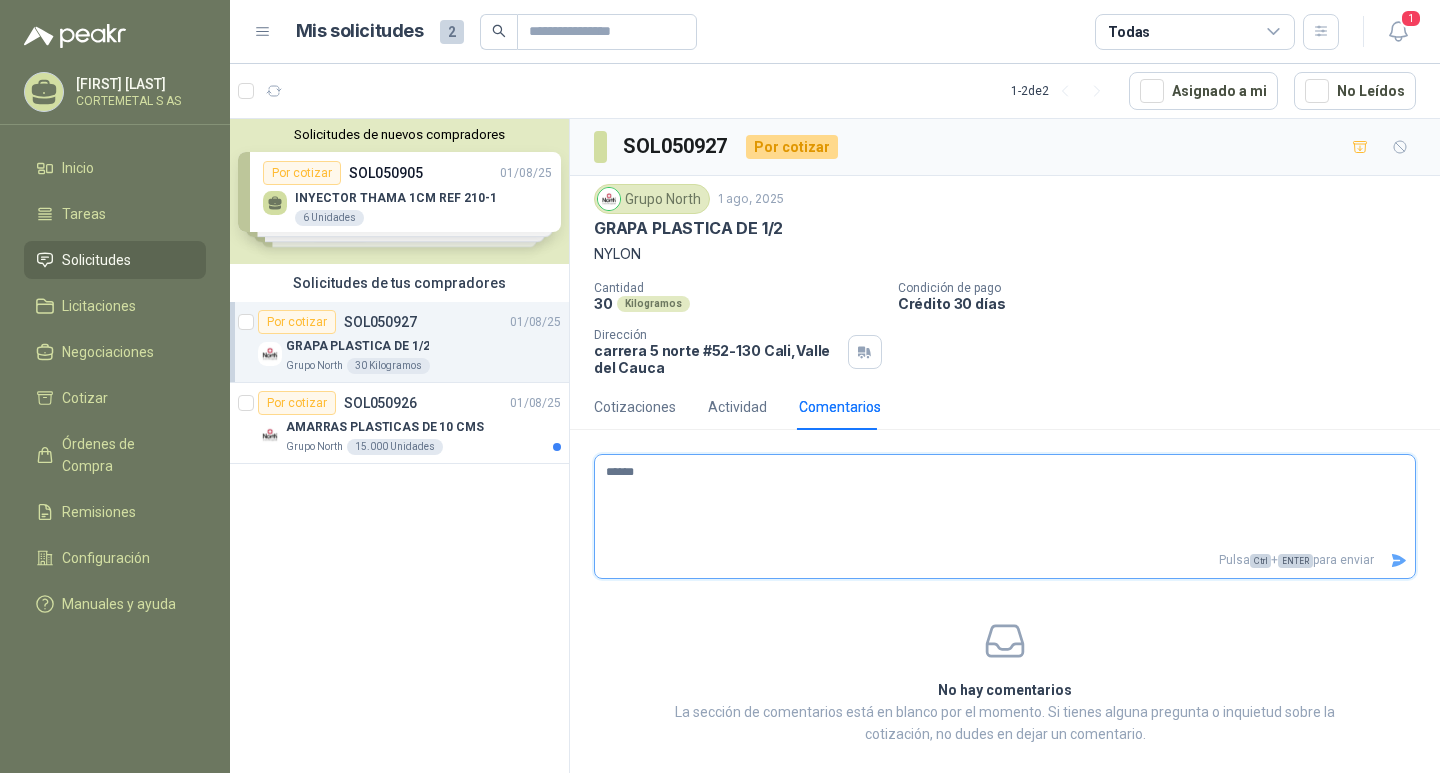 type 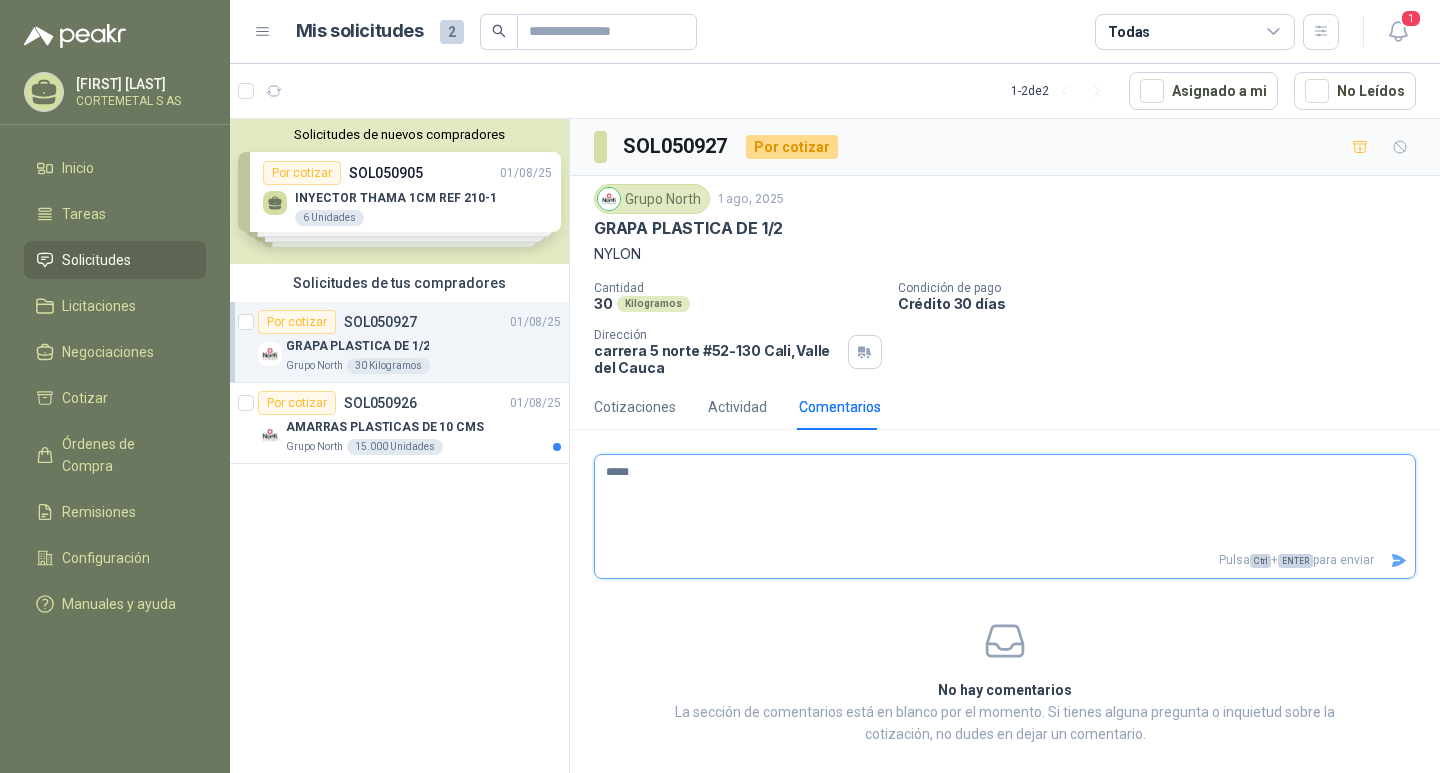 type 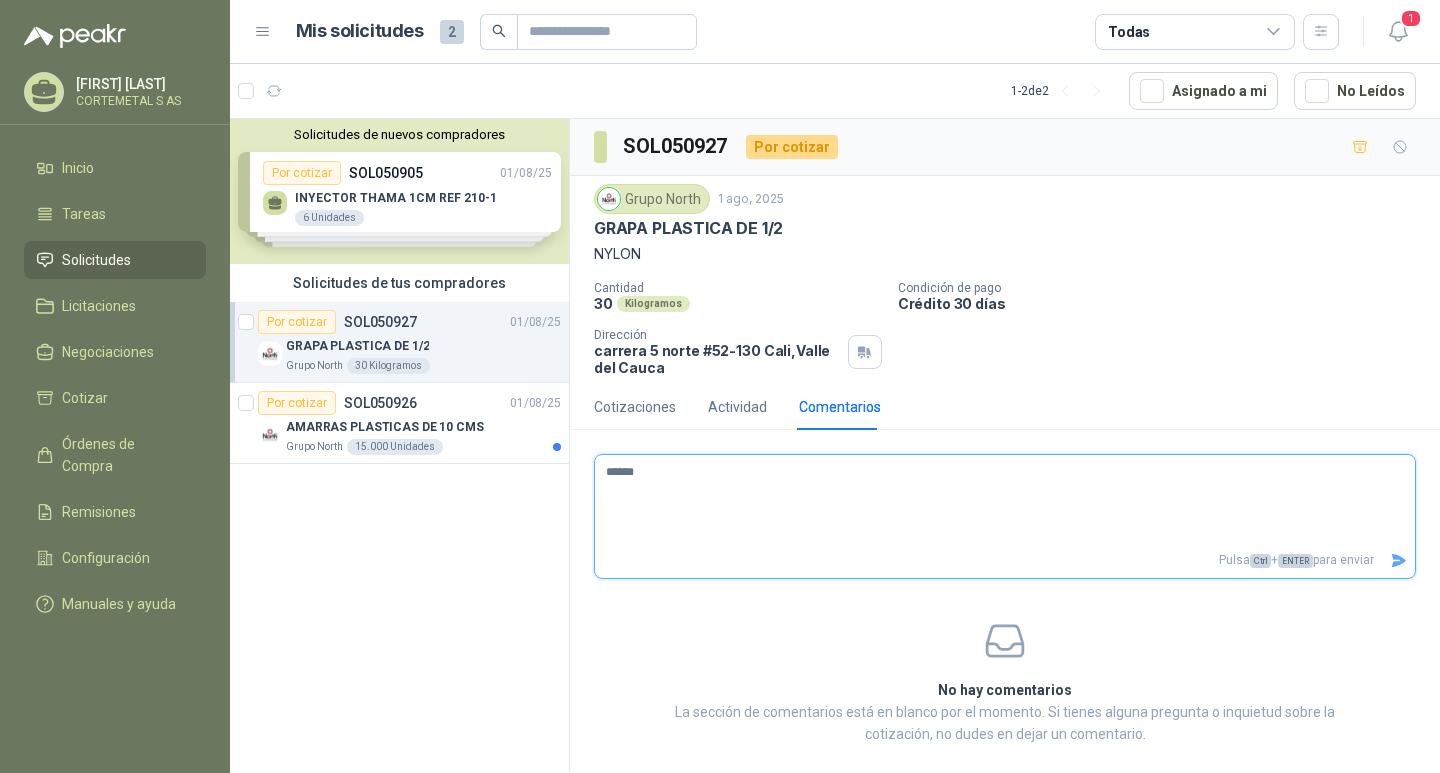 type 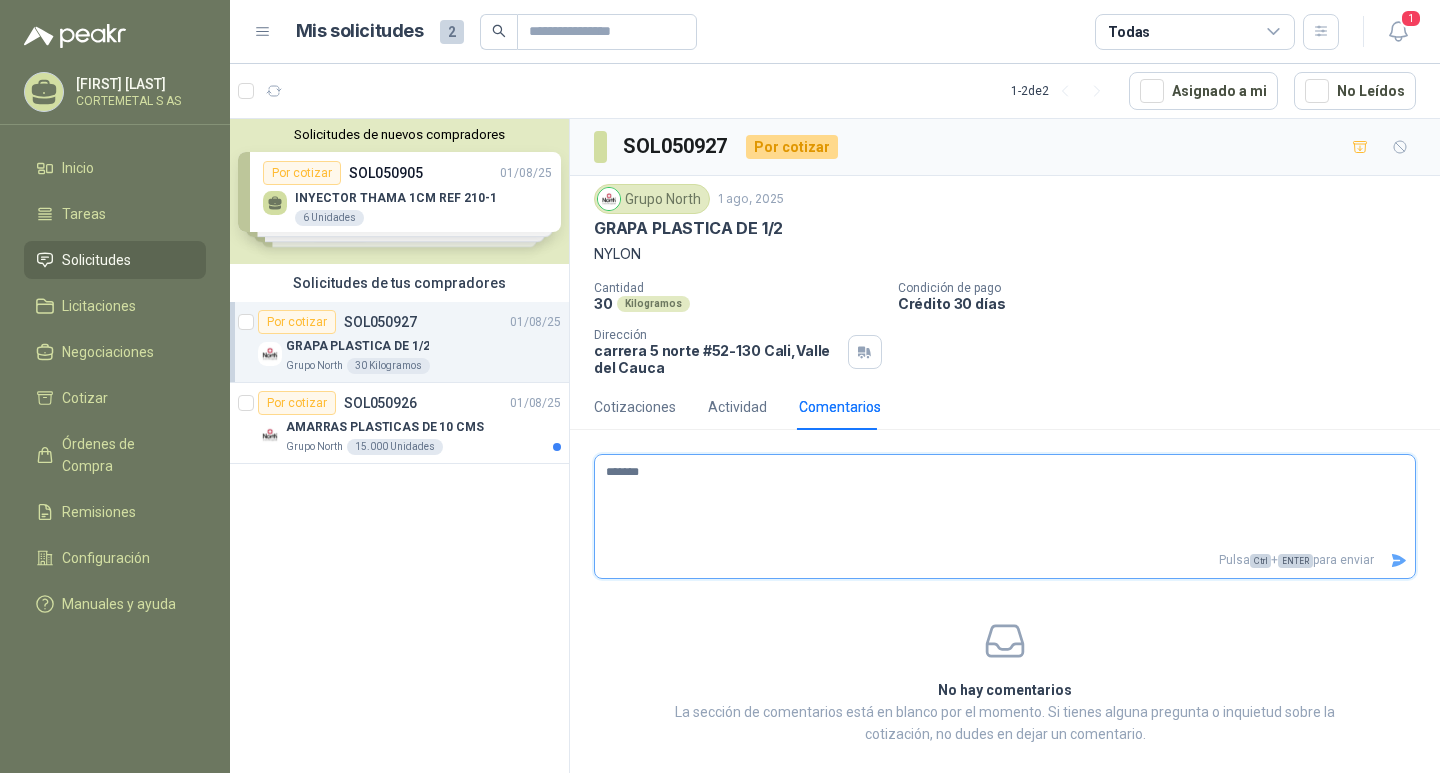 type 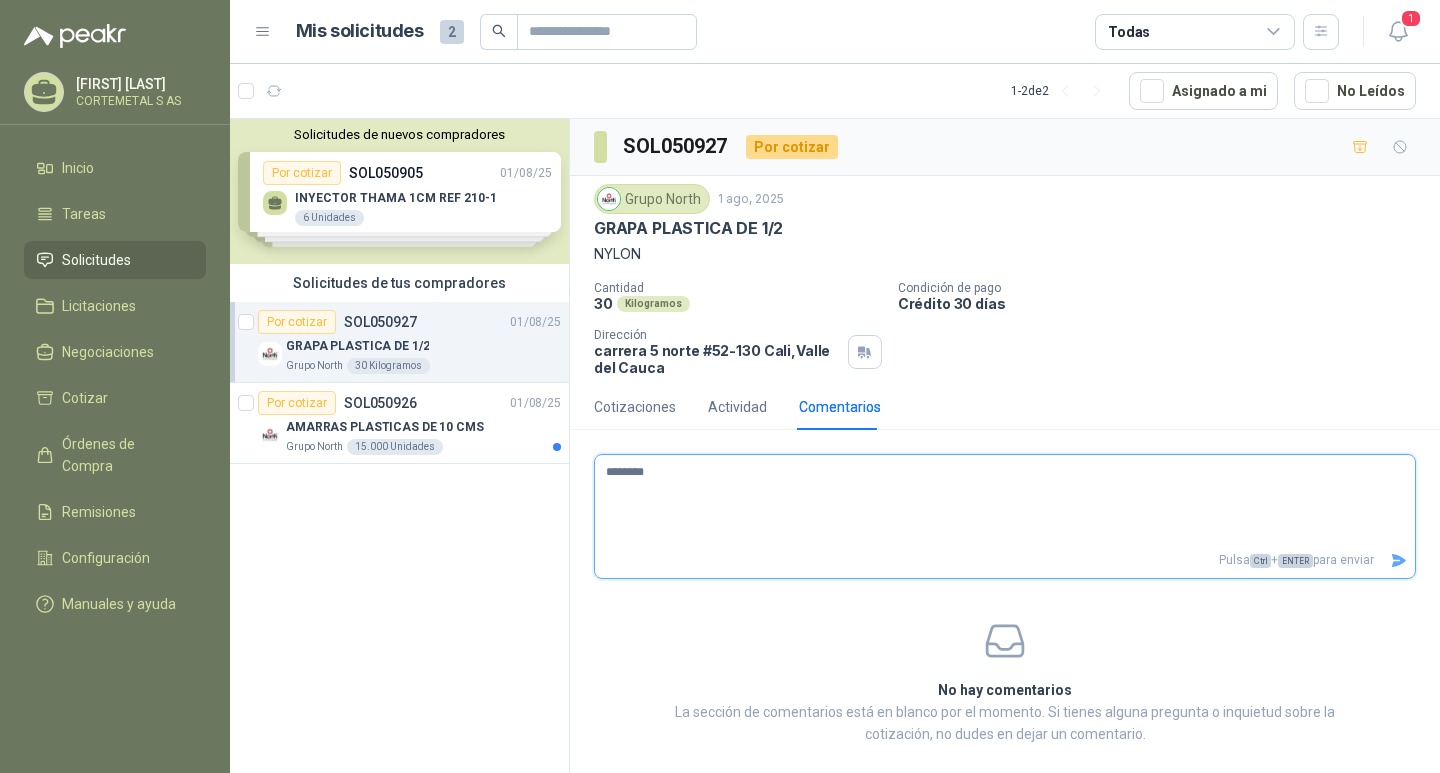 type 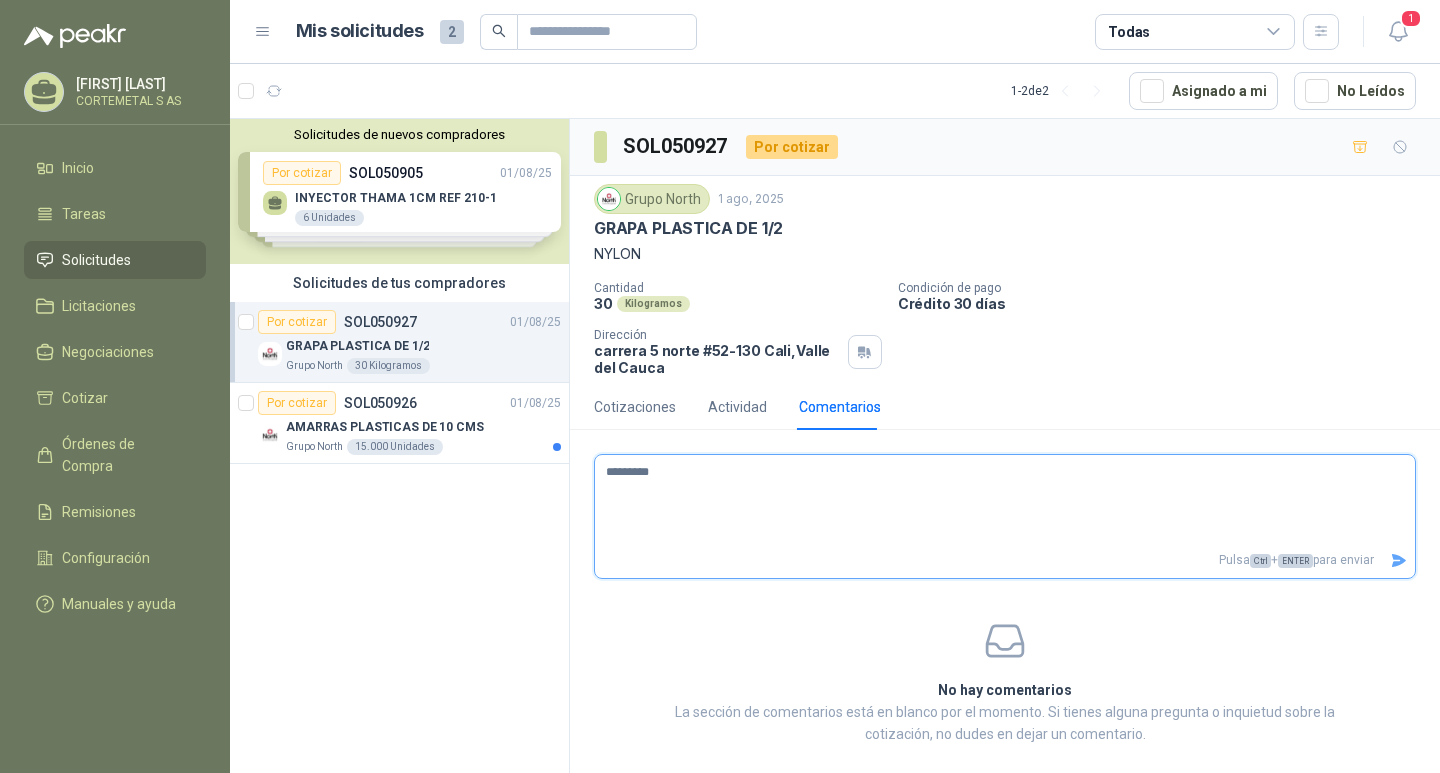 type 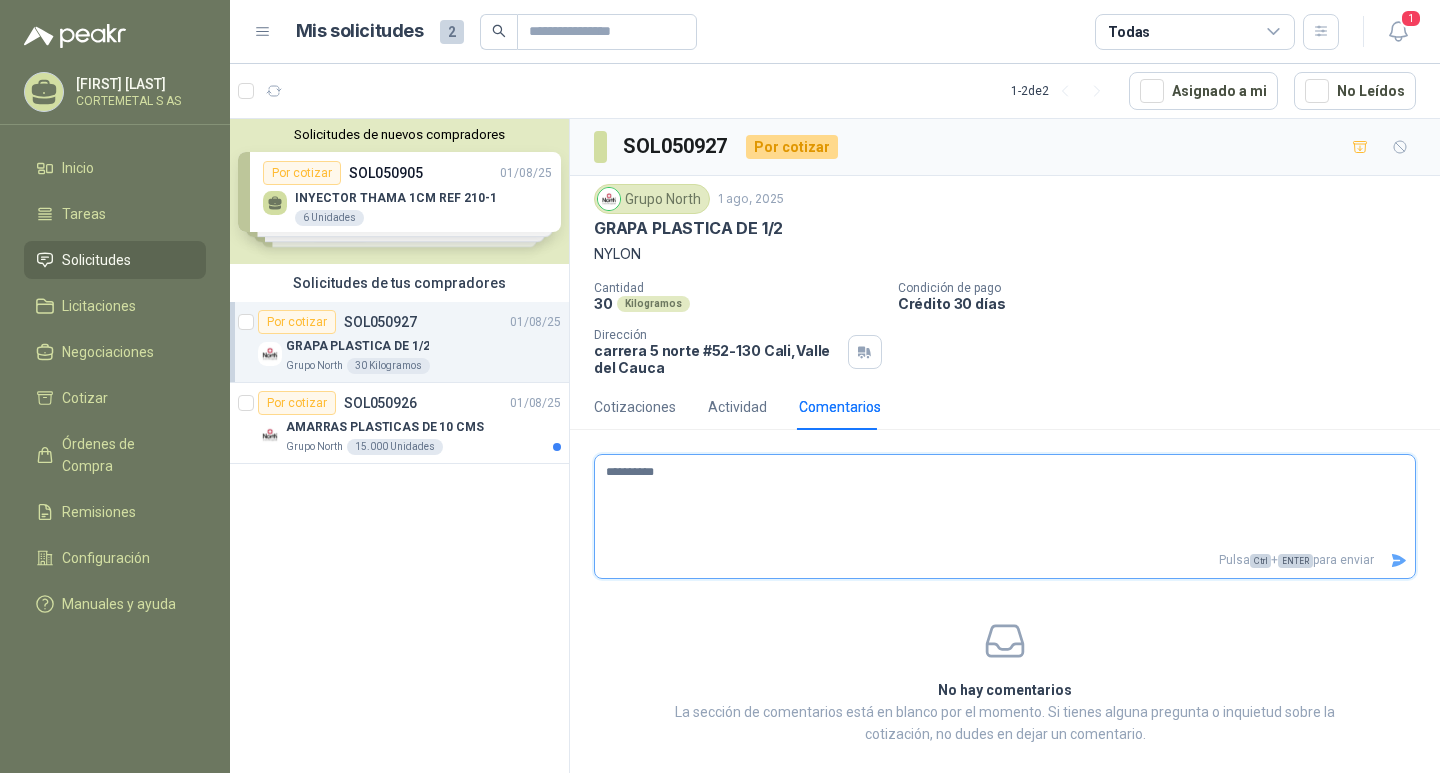 type 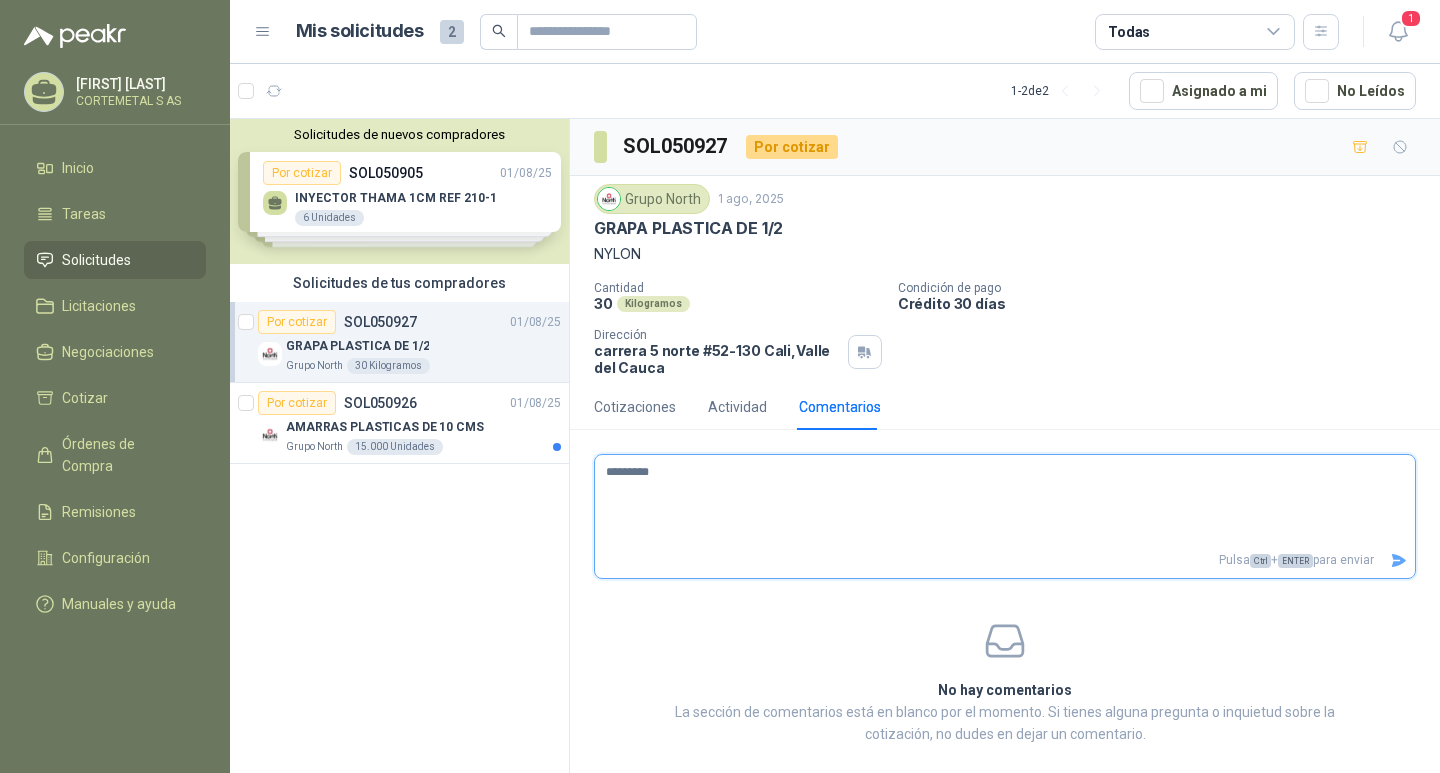 type 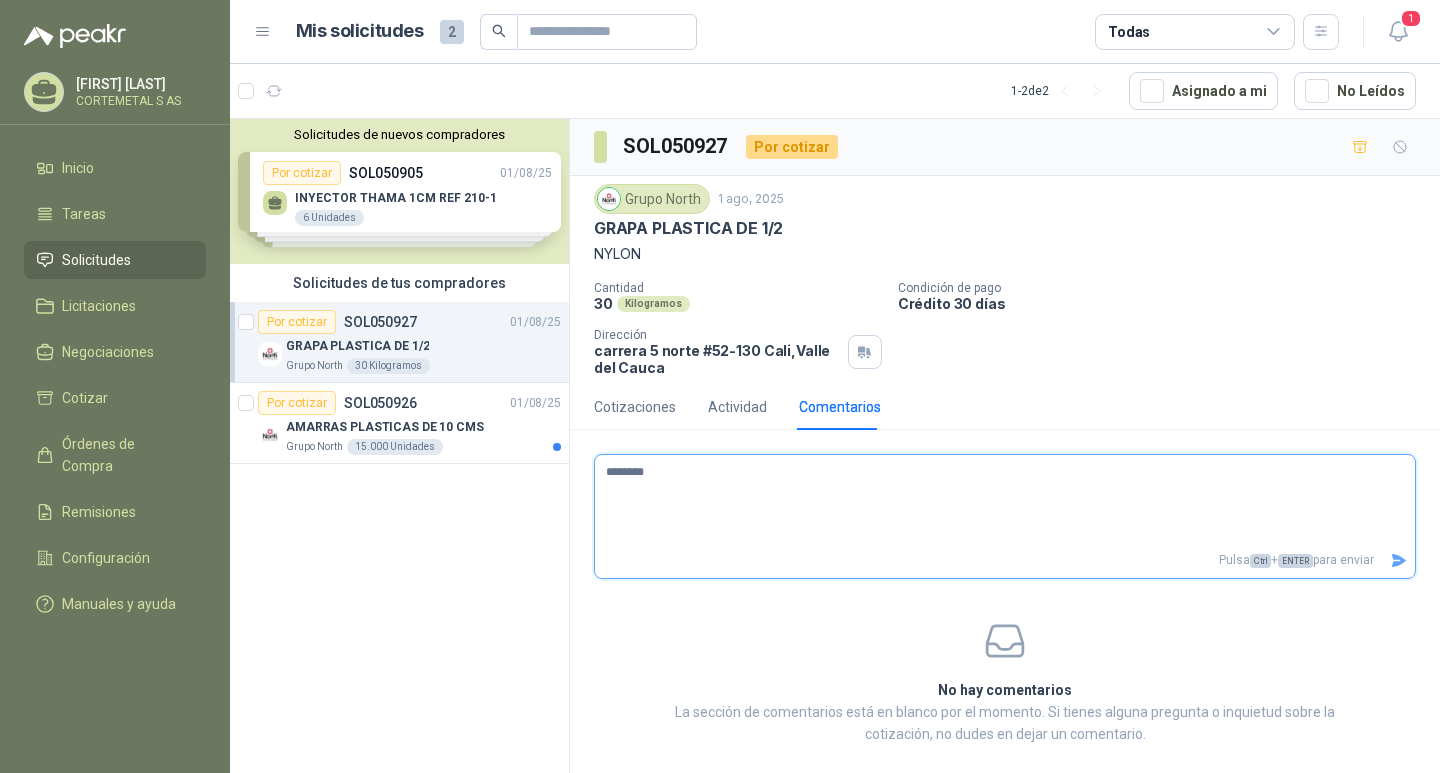 type 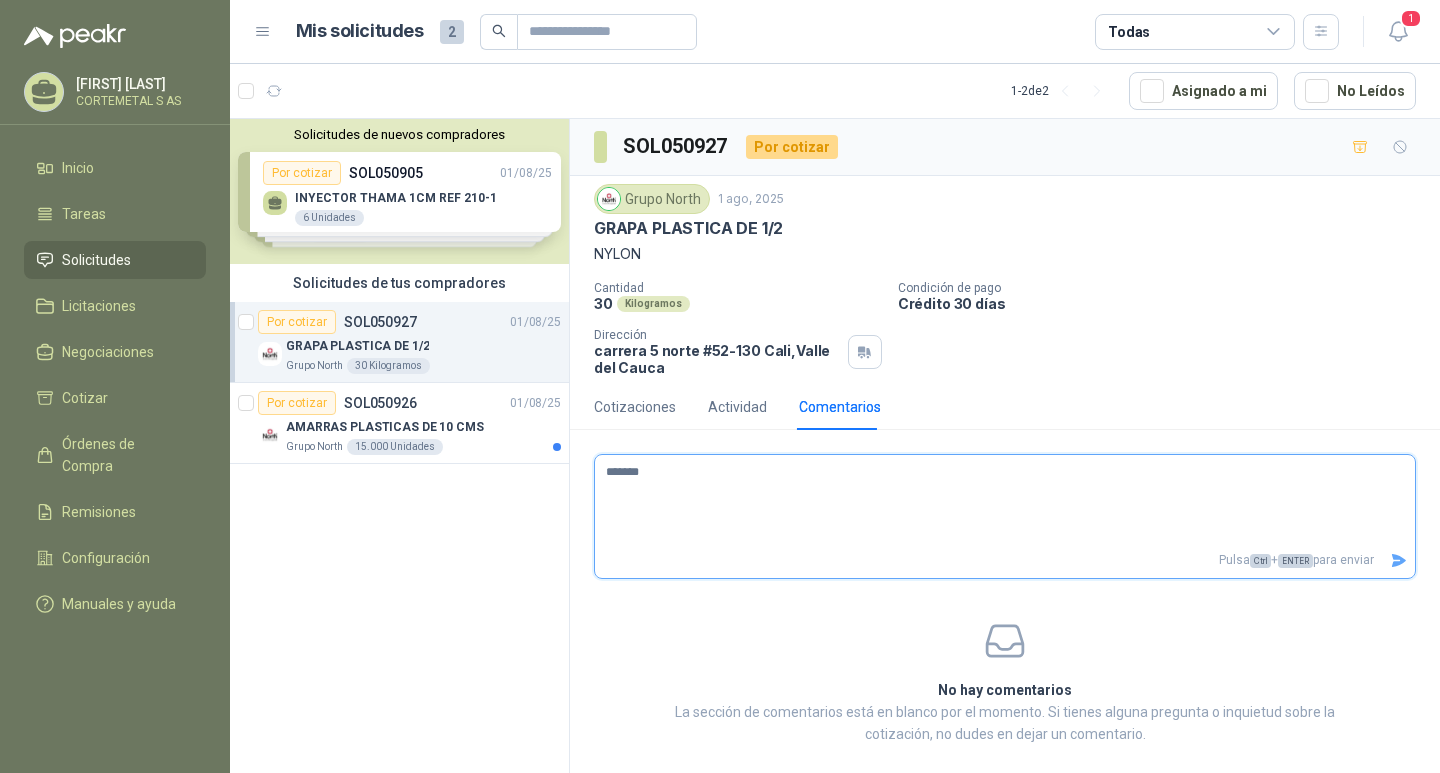 type 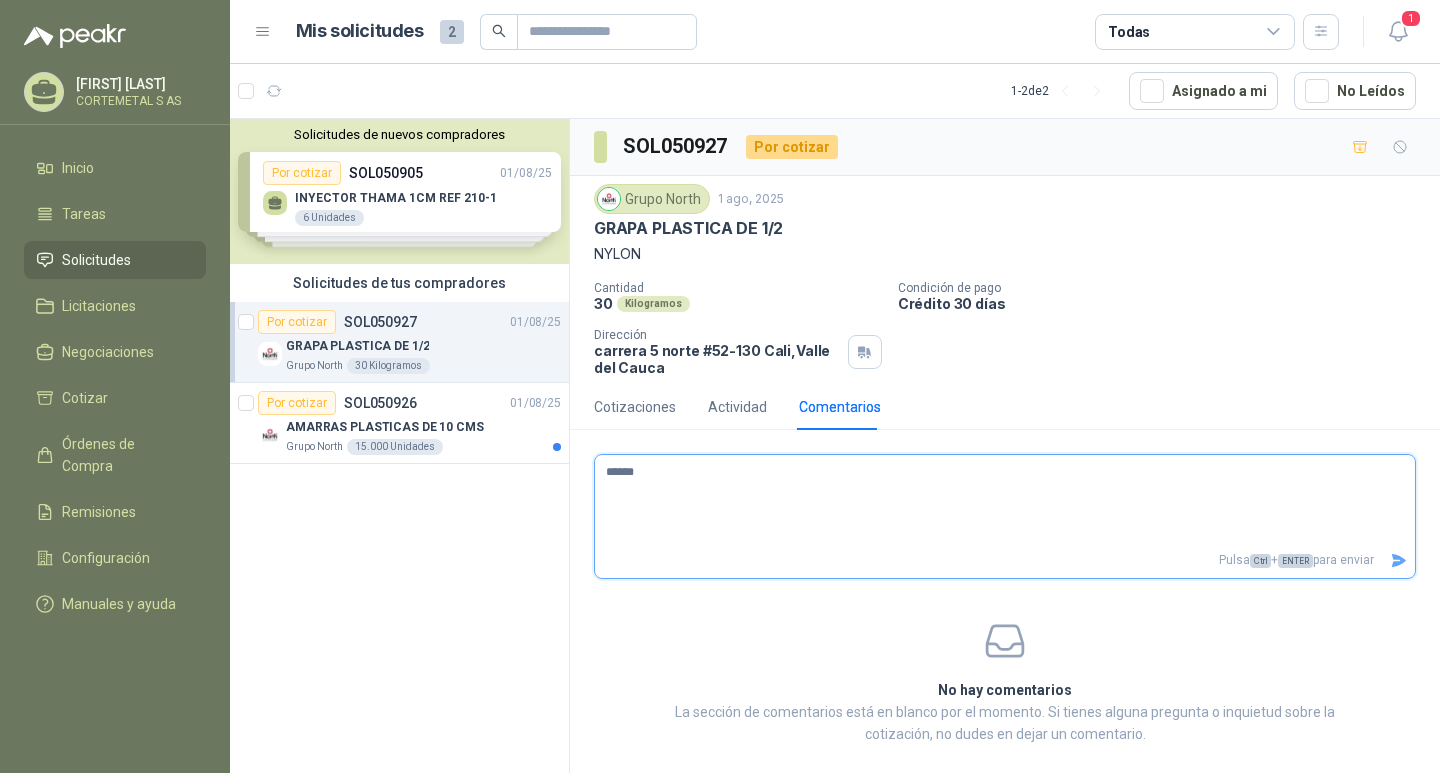 type 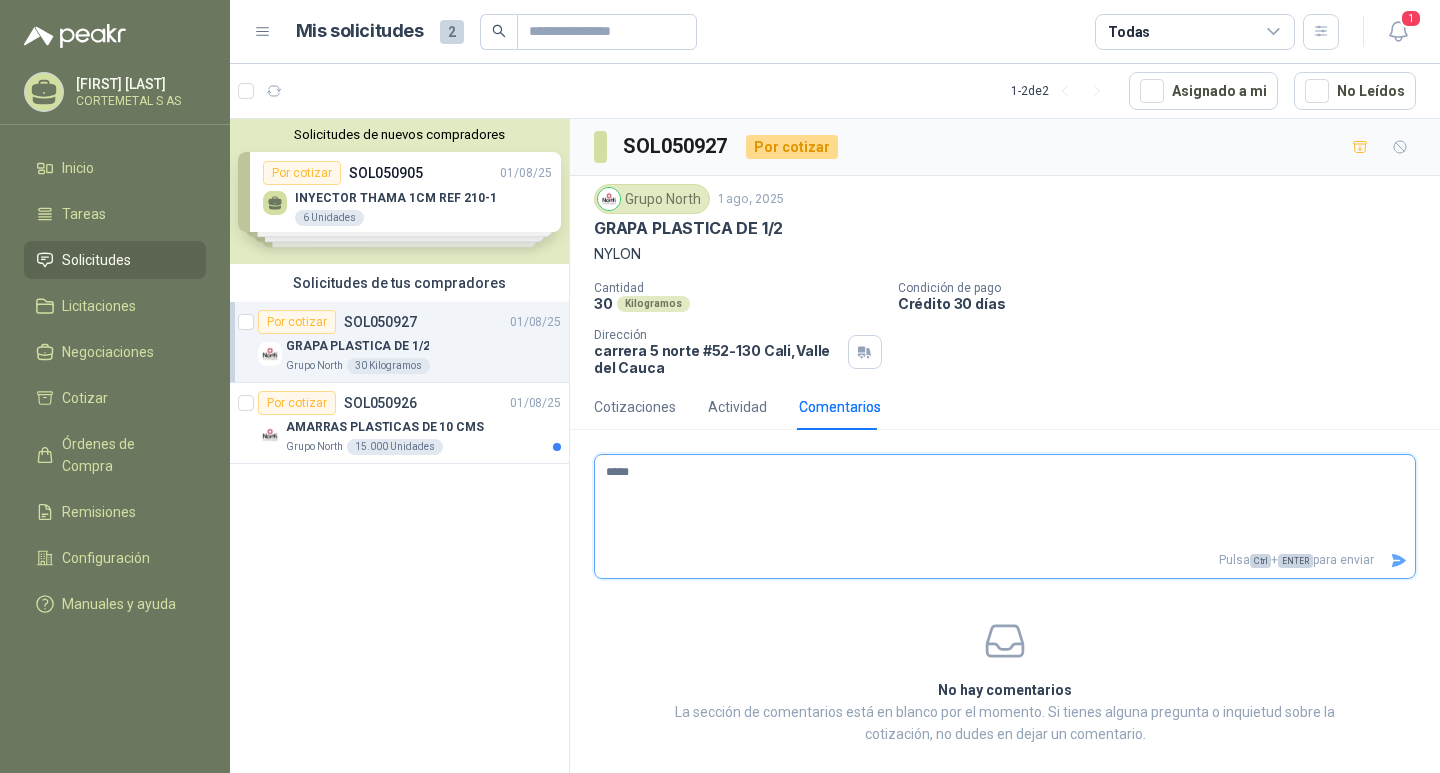 type 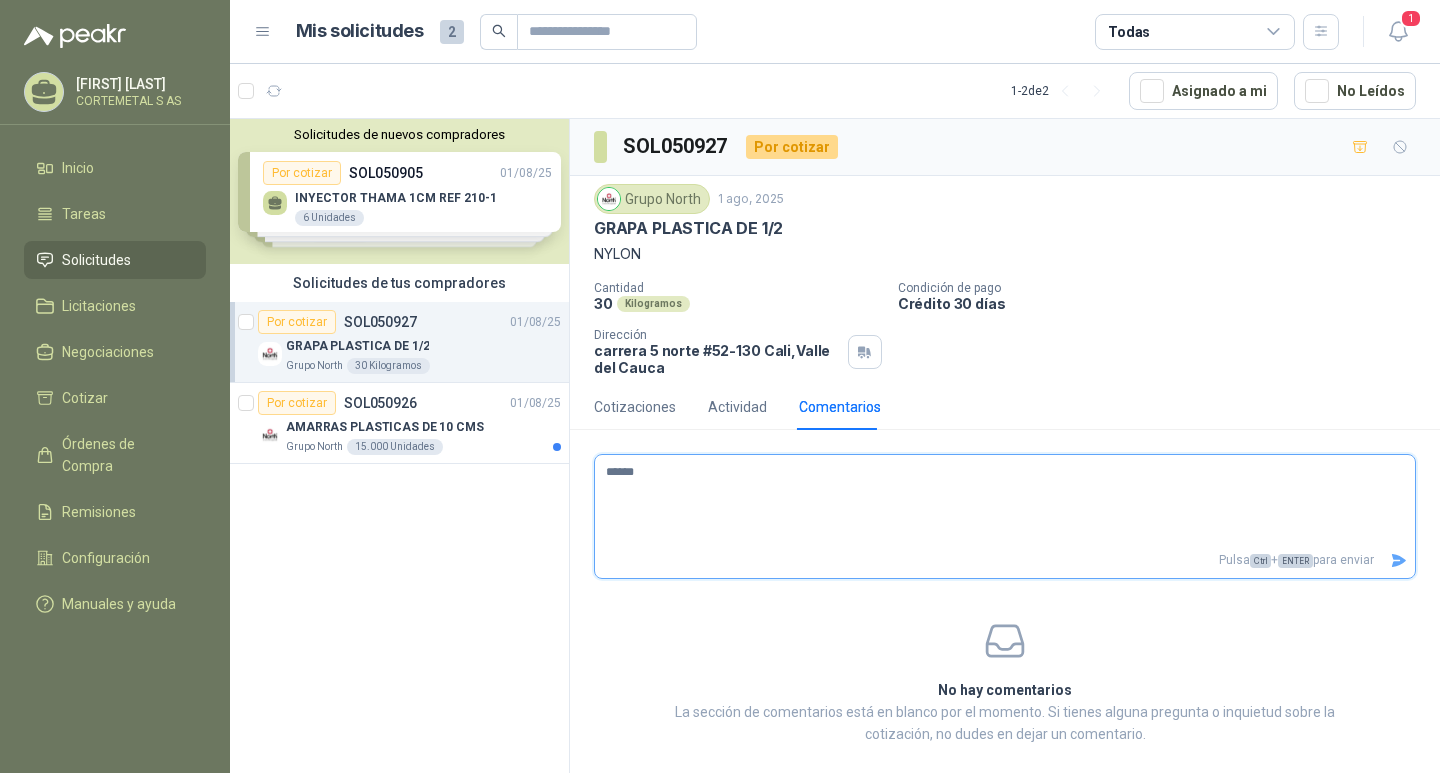 type 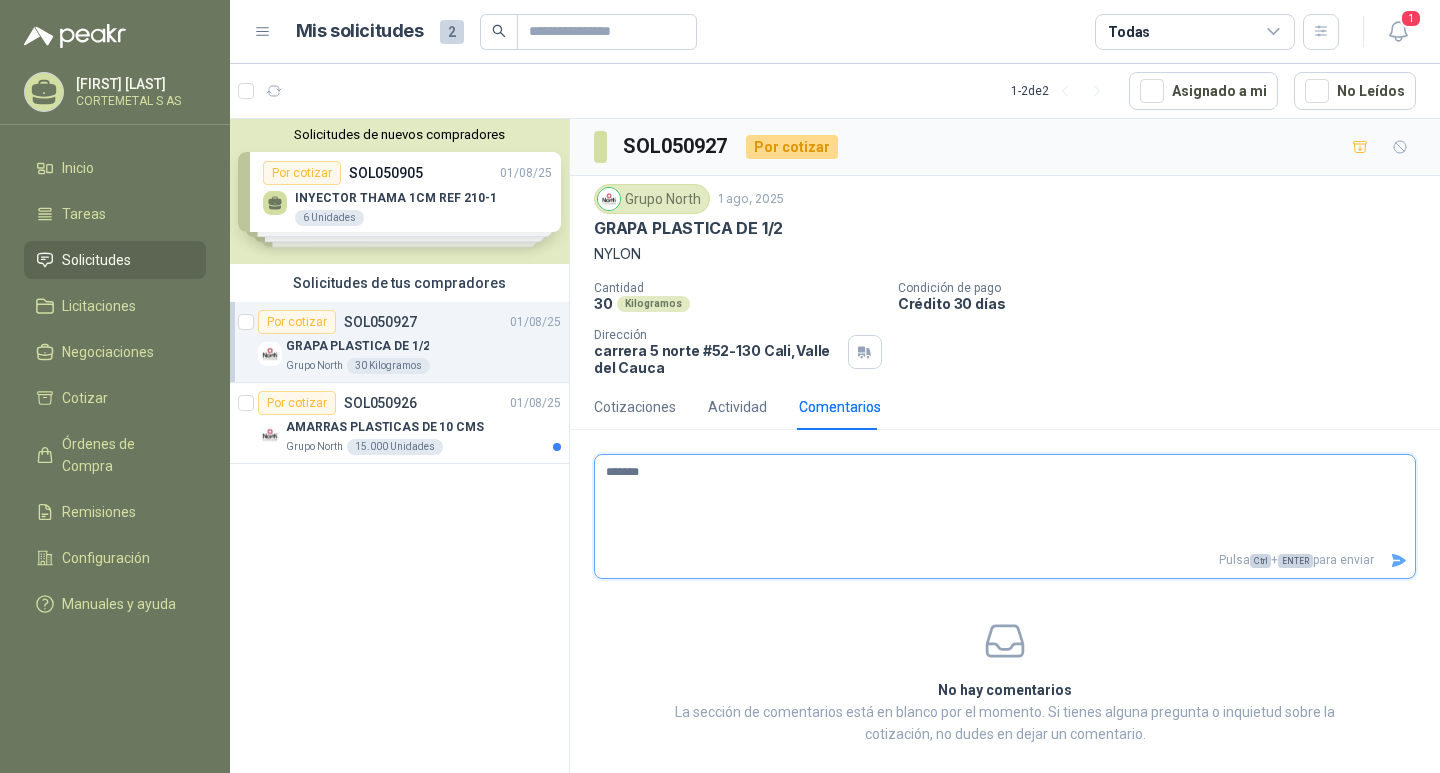 type 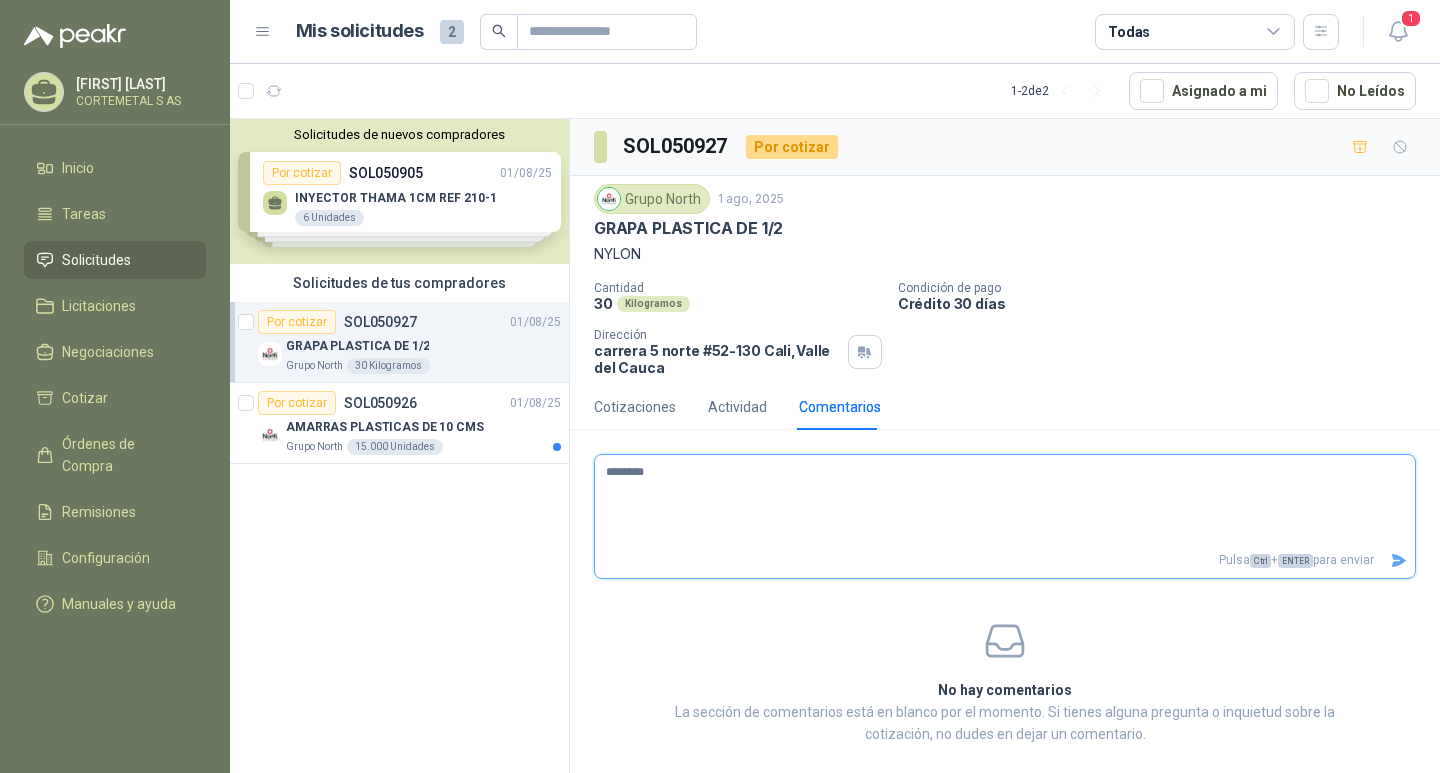 type 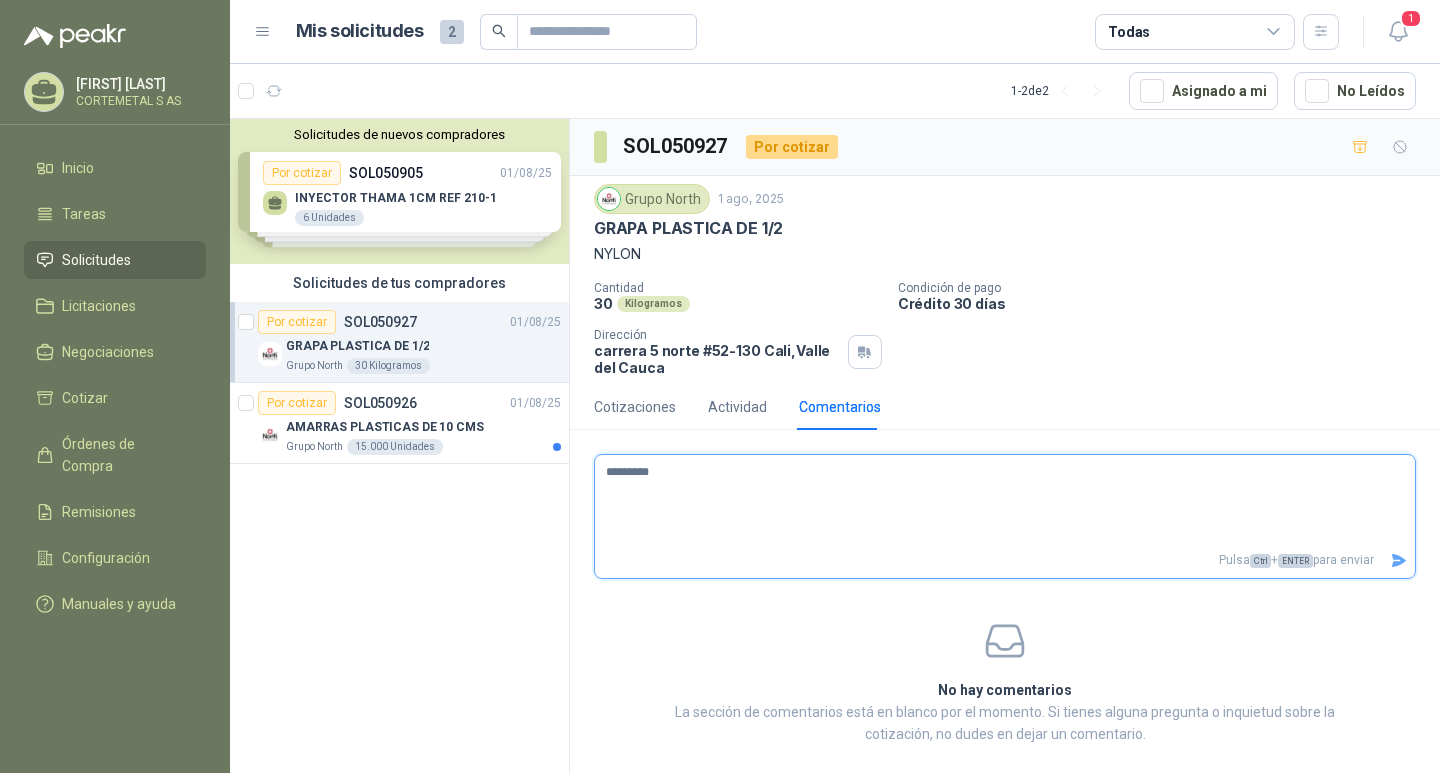 type 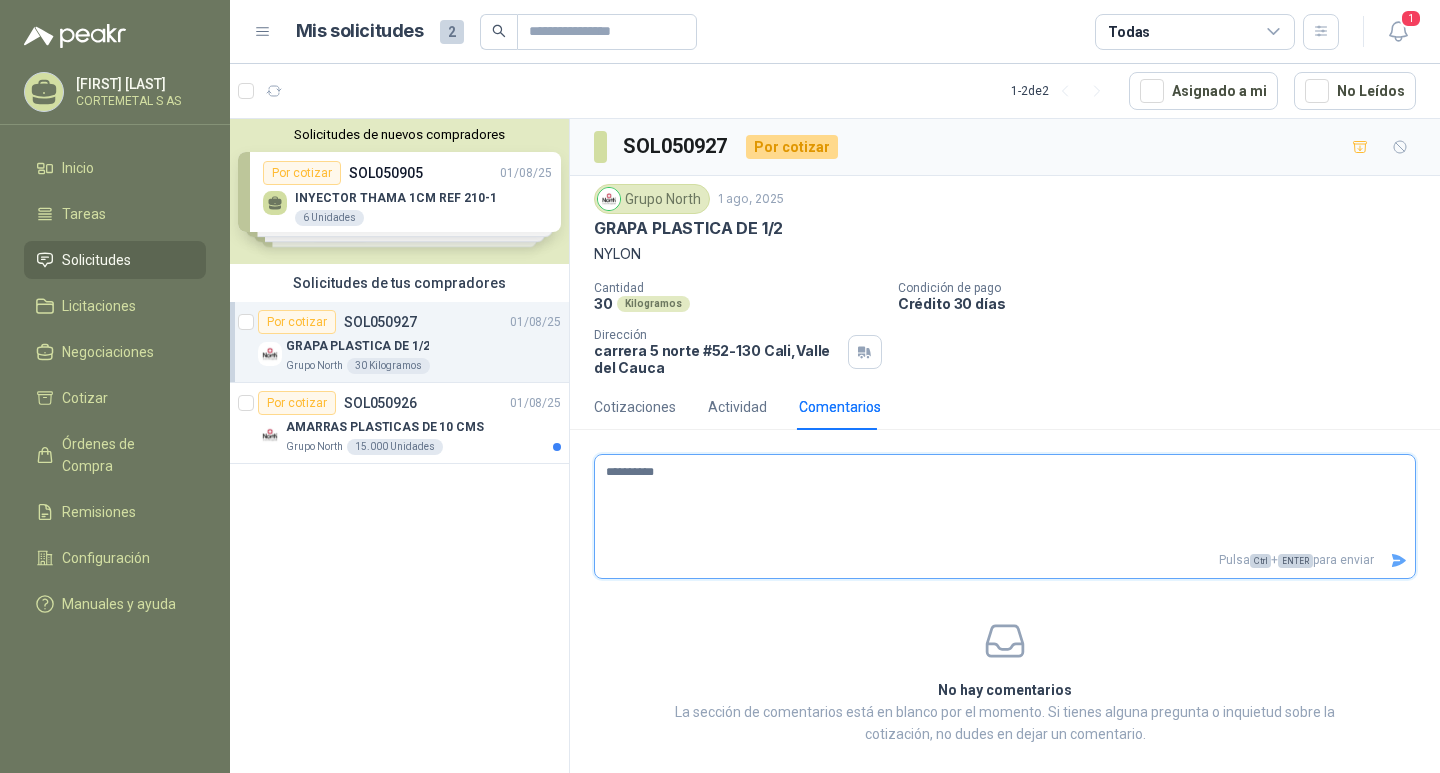 type 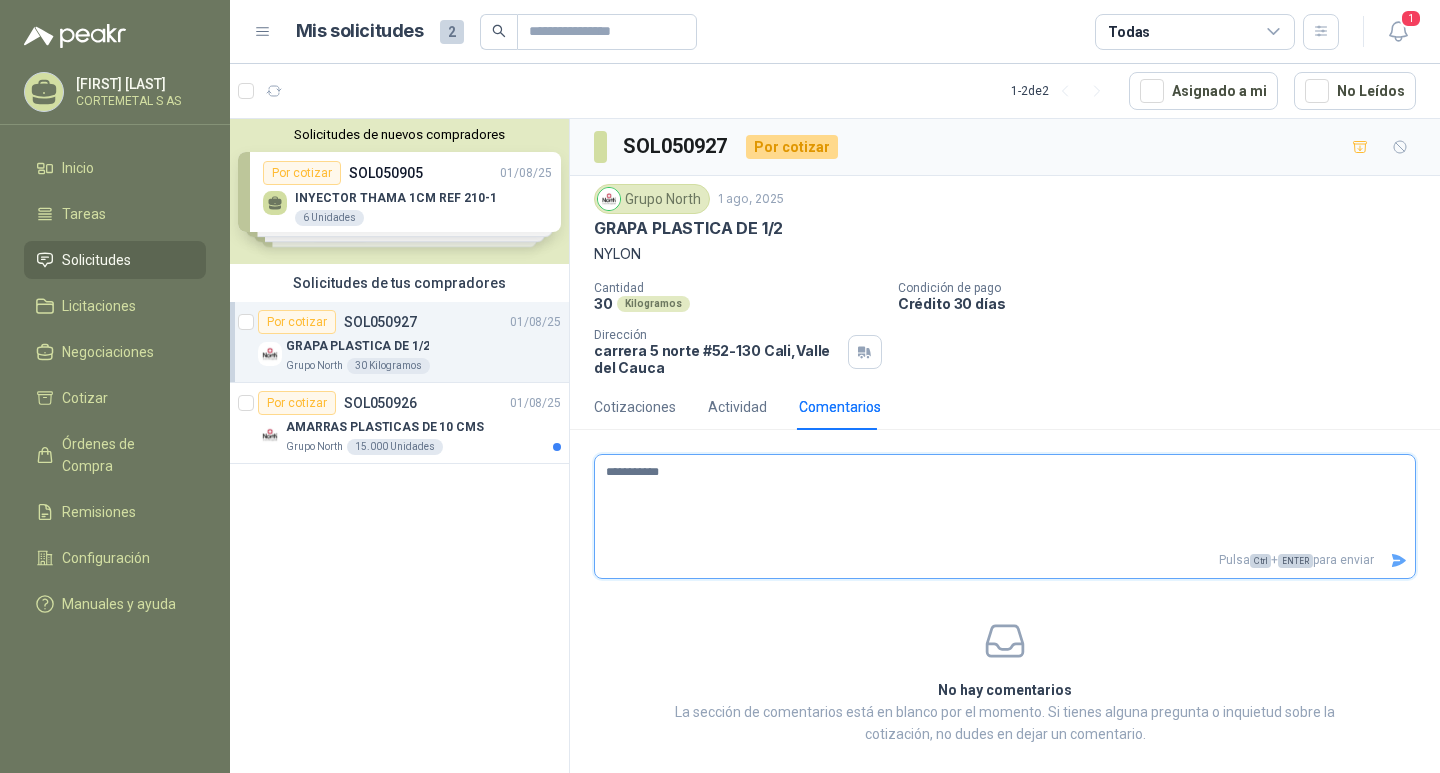 type 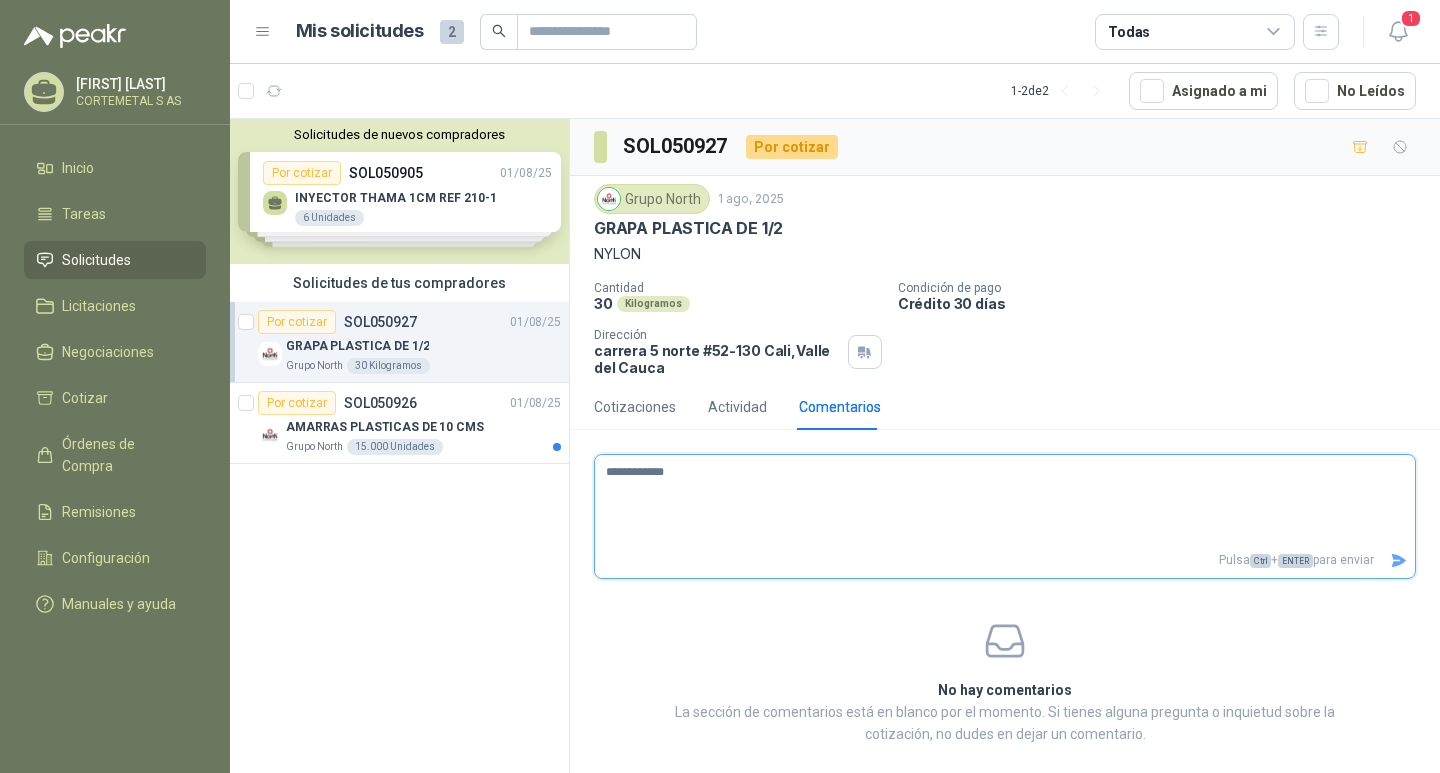 type 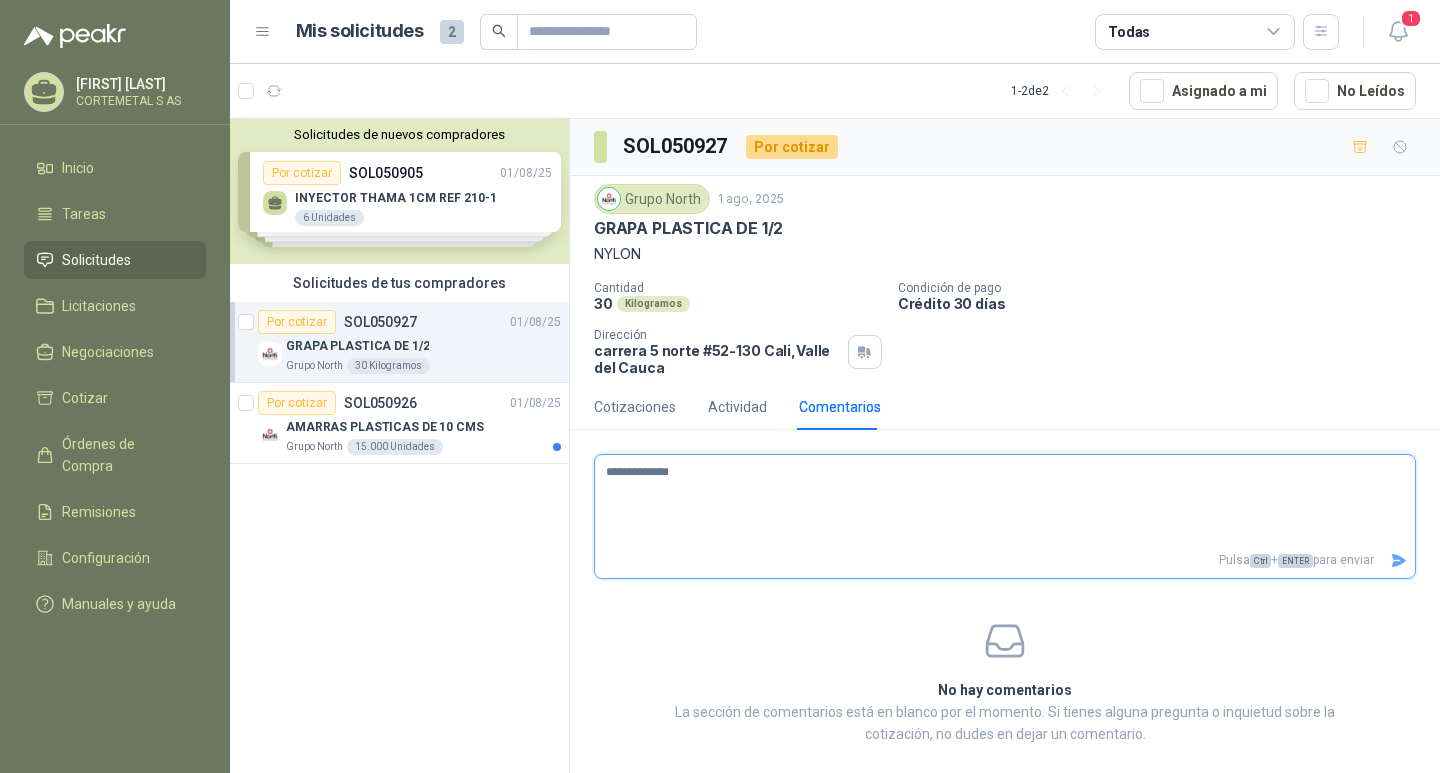 type 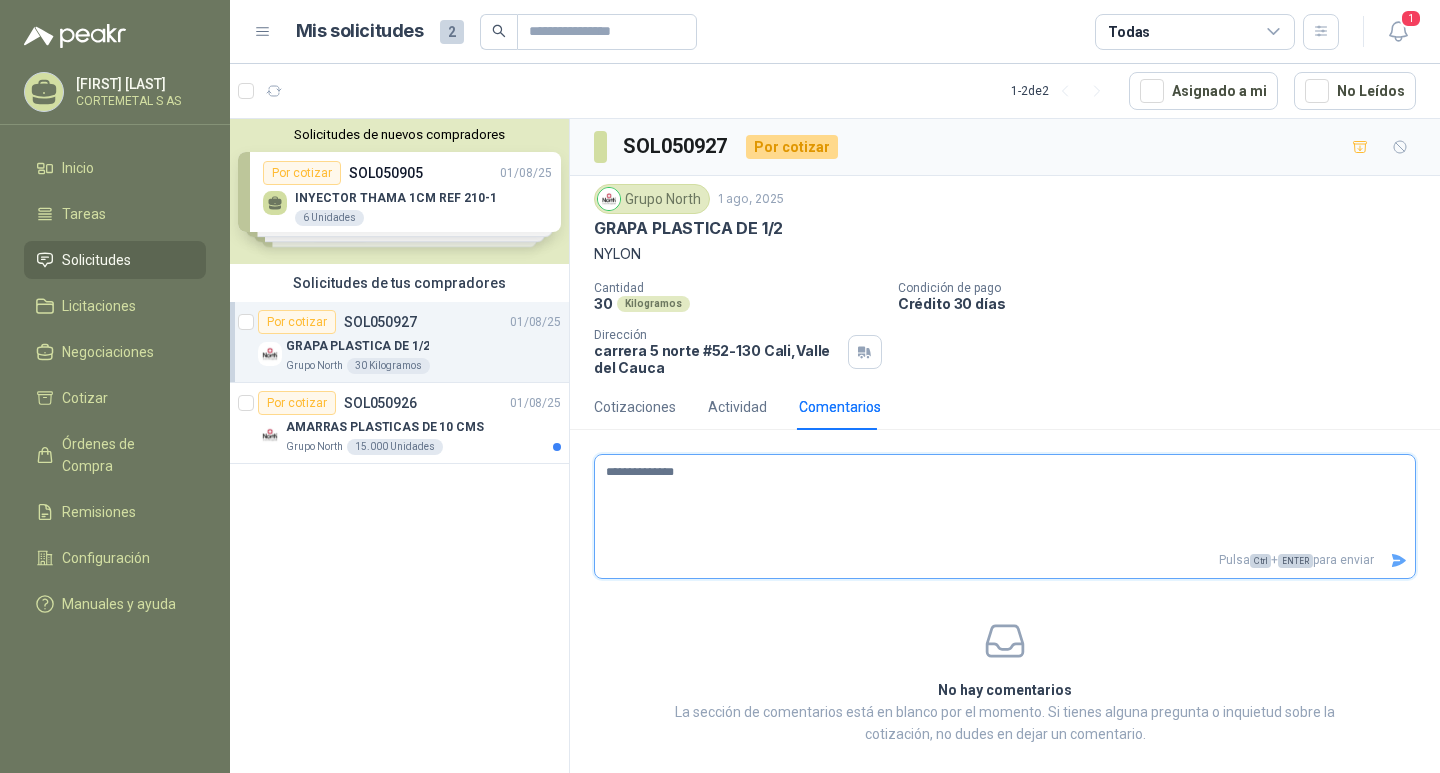 type 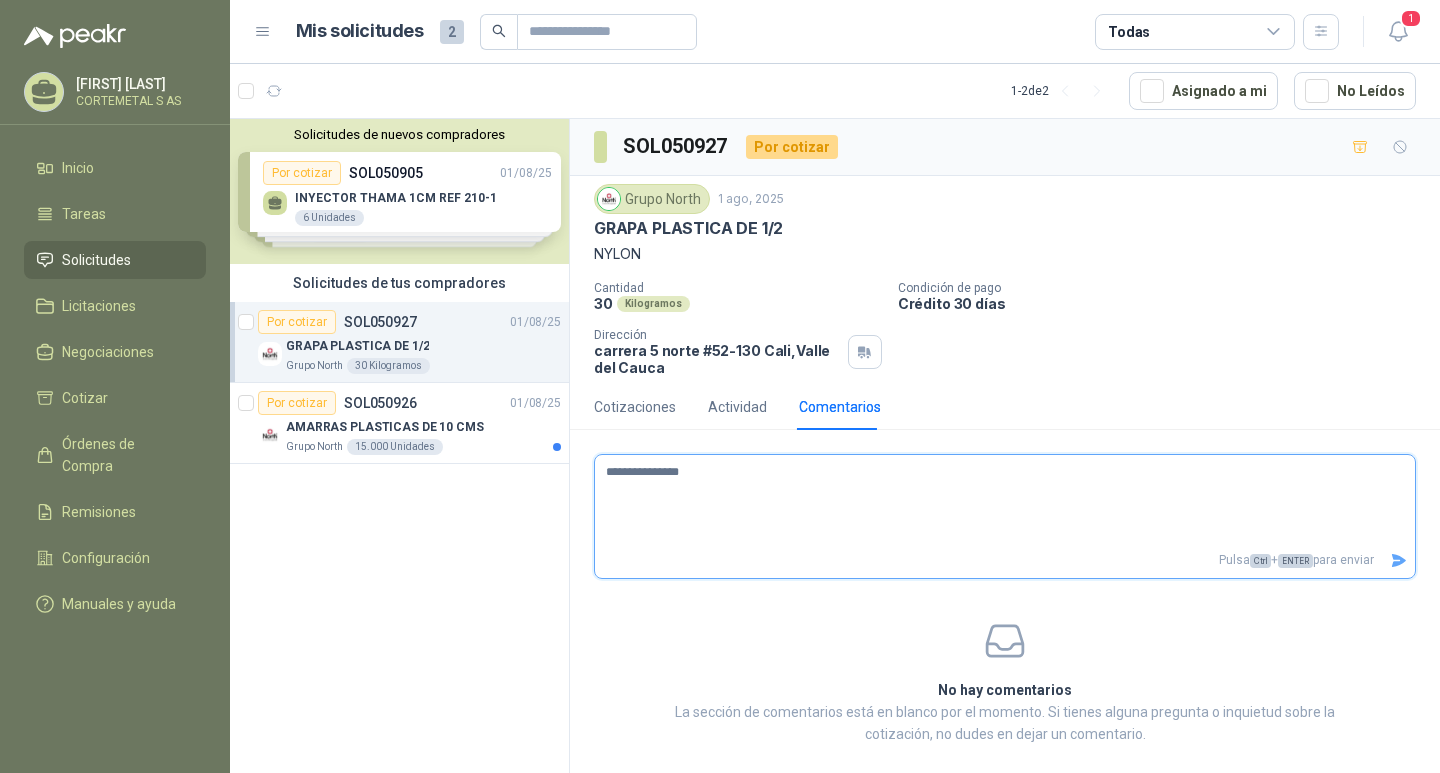 type 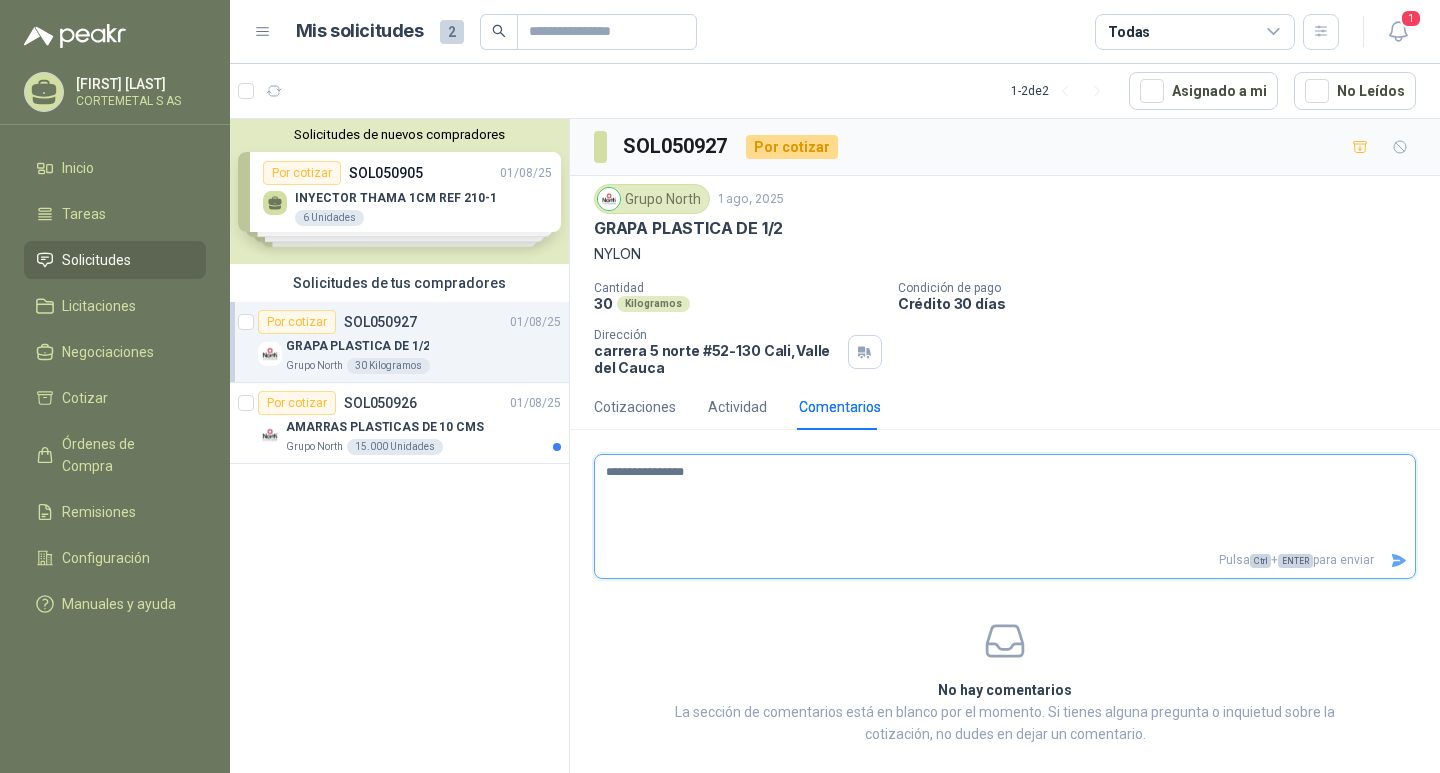 type on "**********" 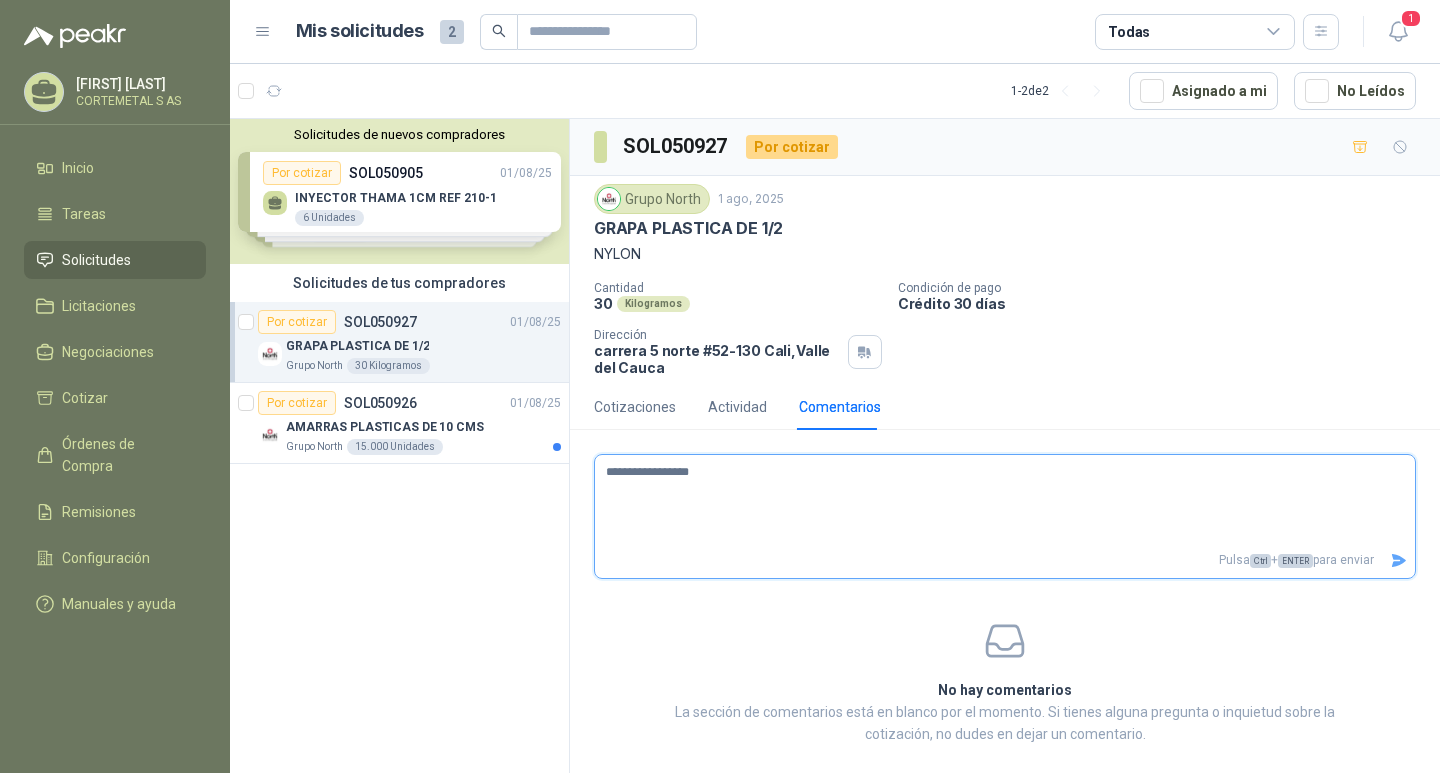 type 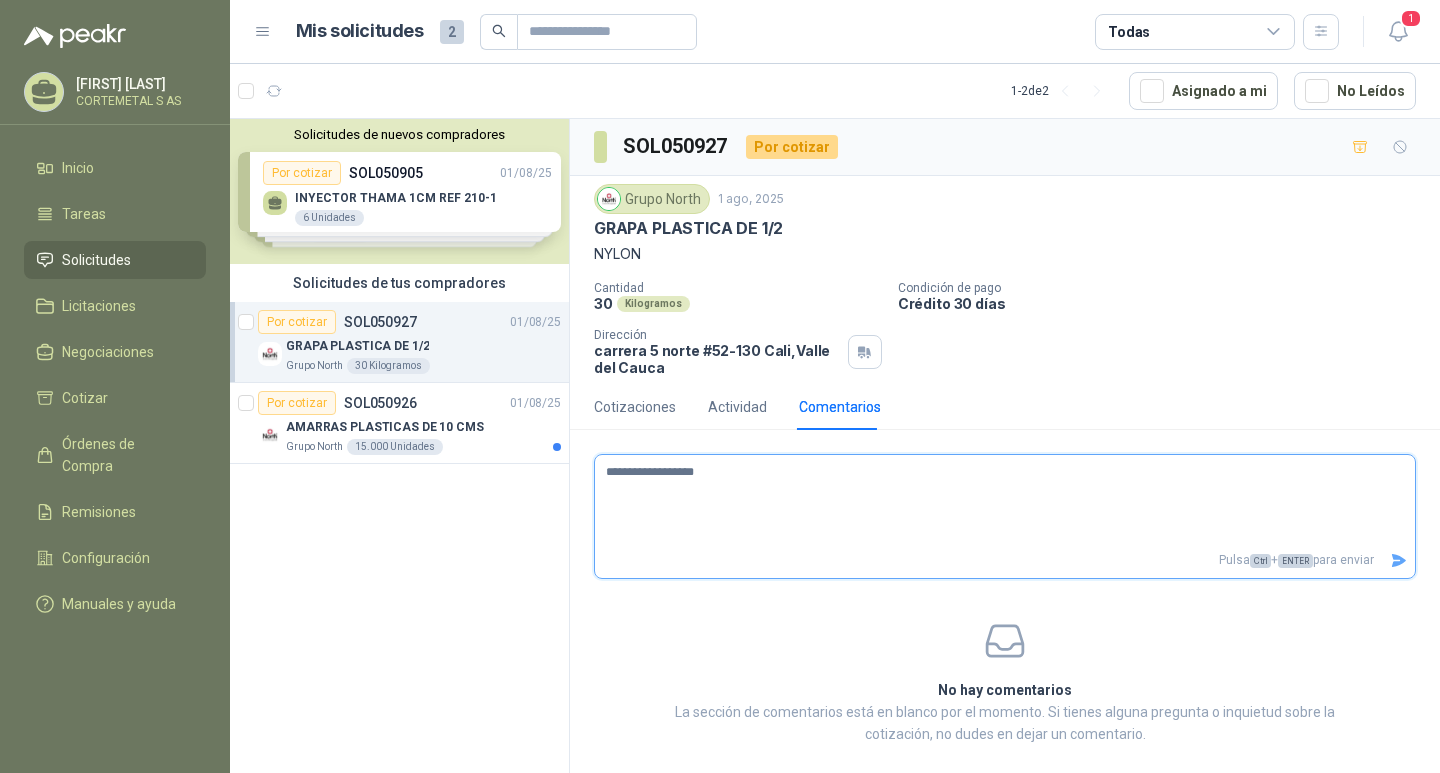 type 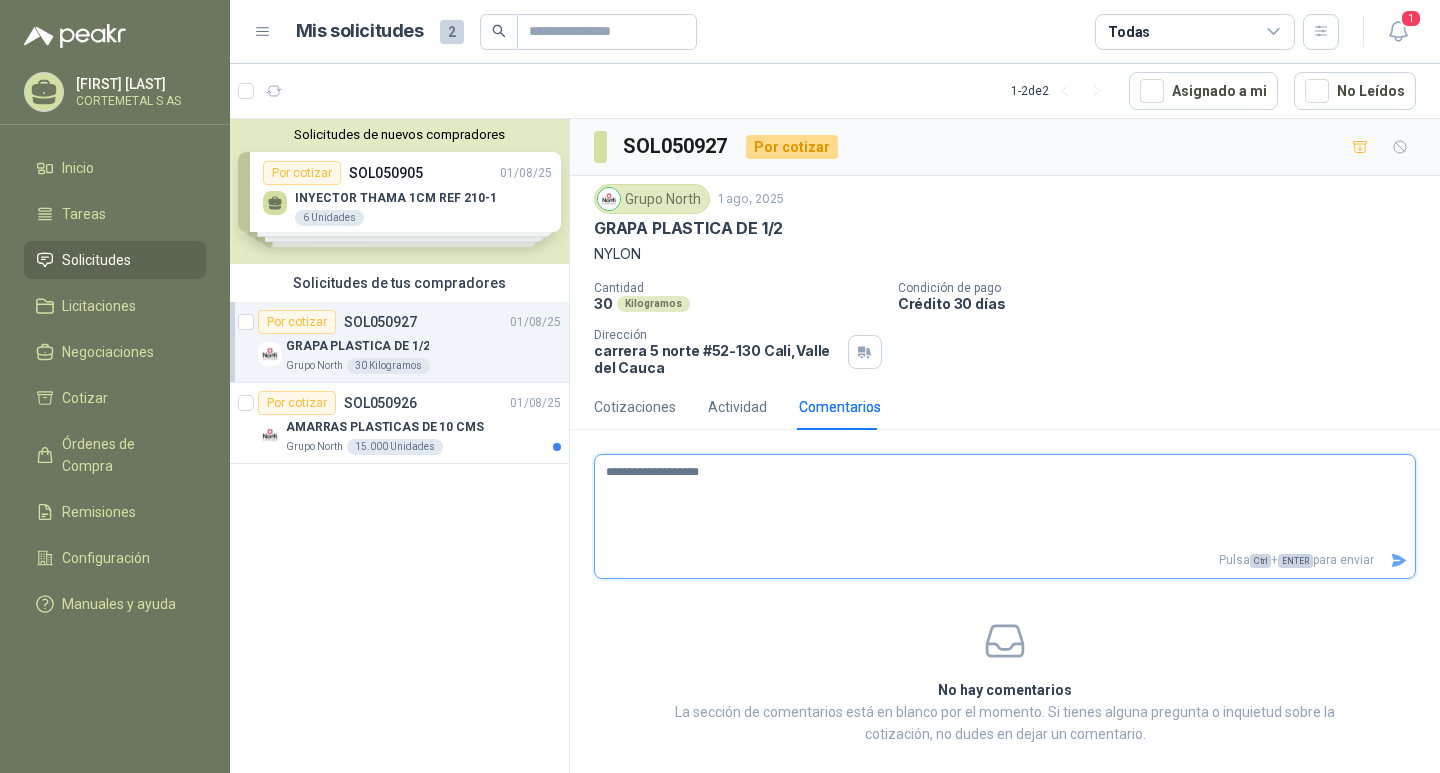 type 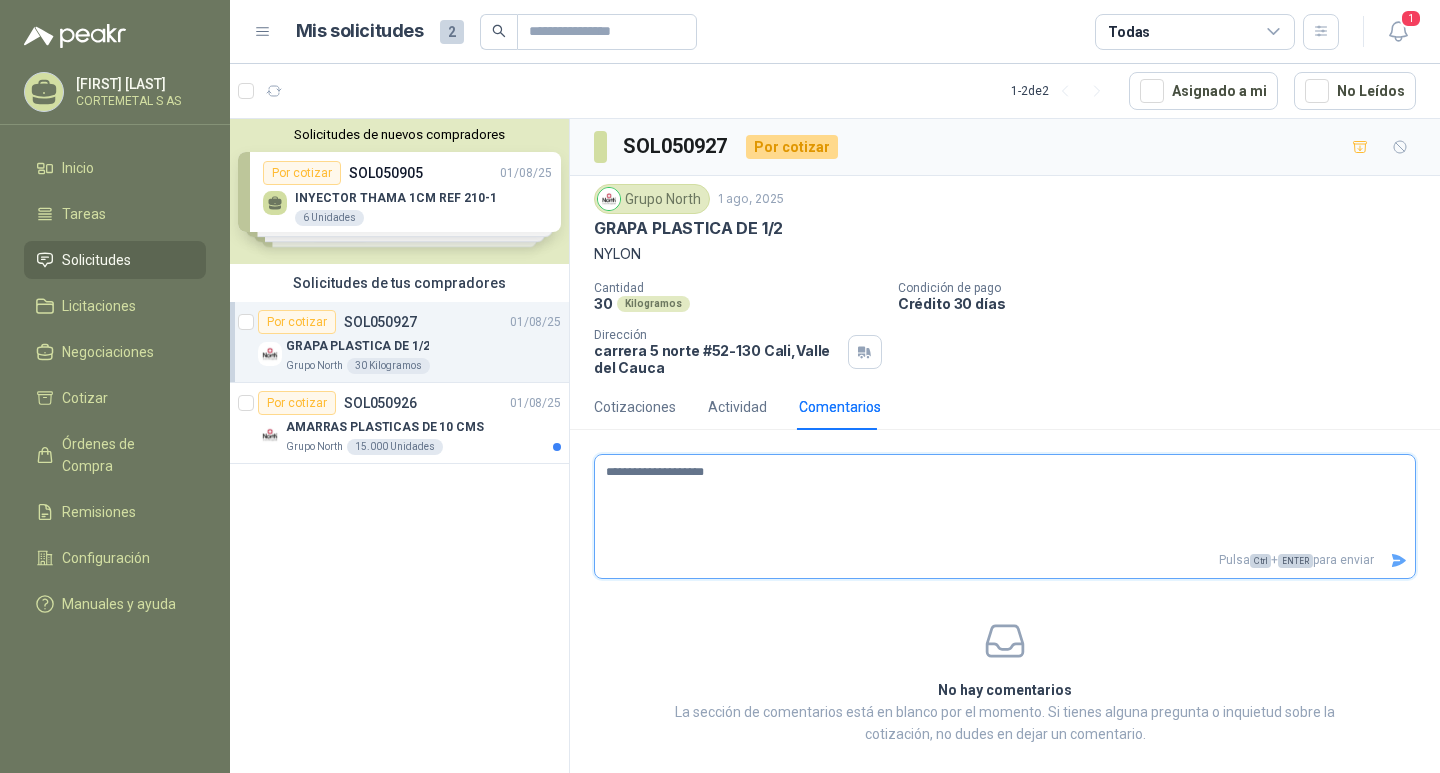 type on "**********" 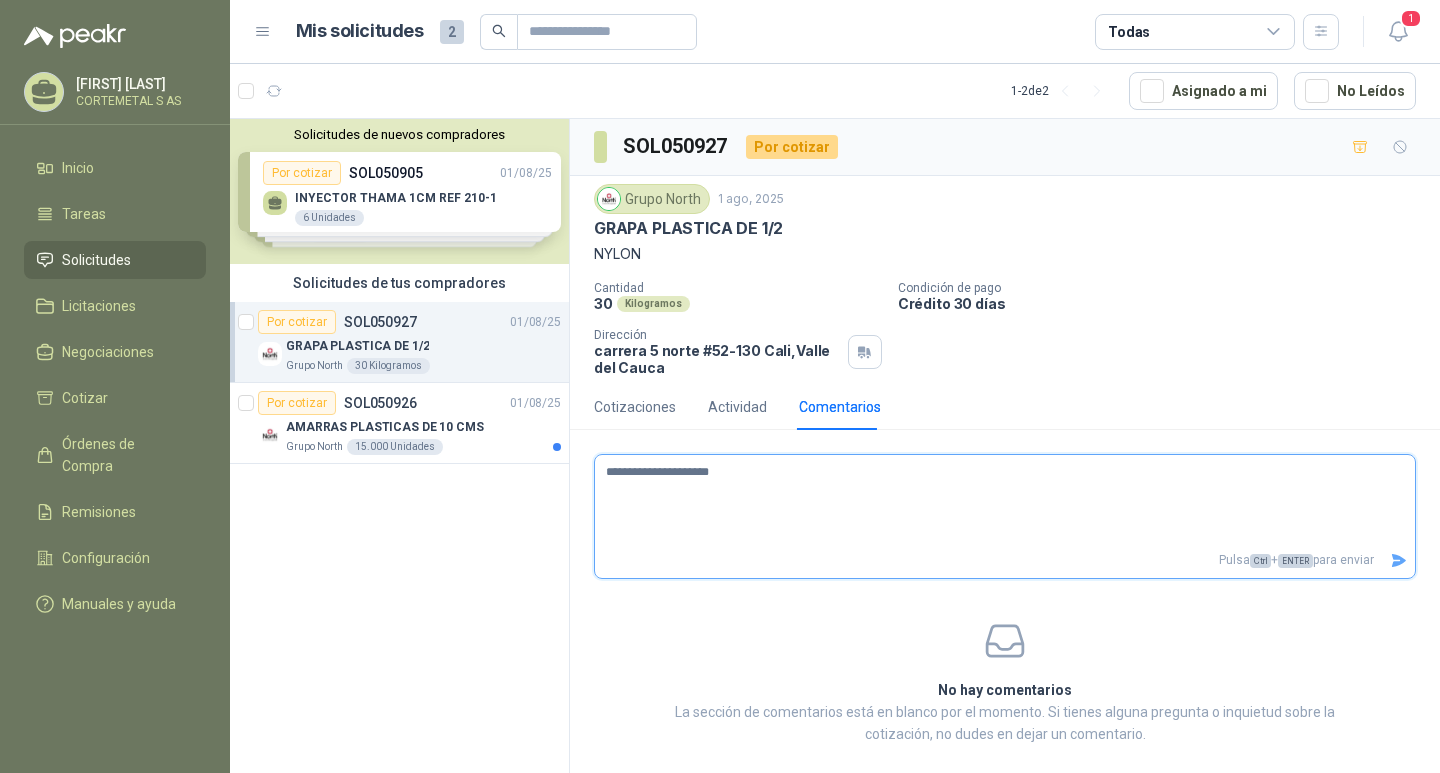 type 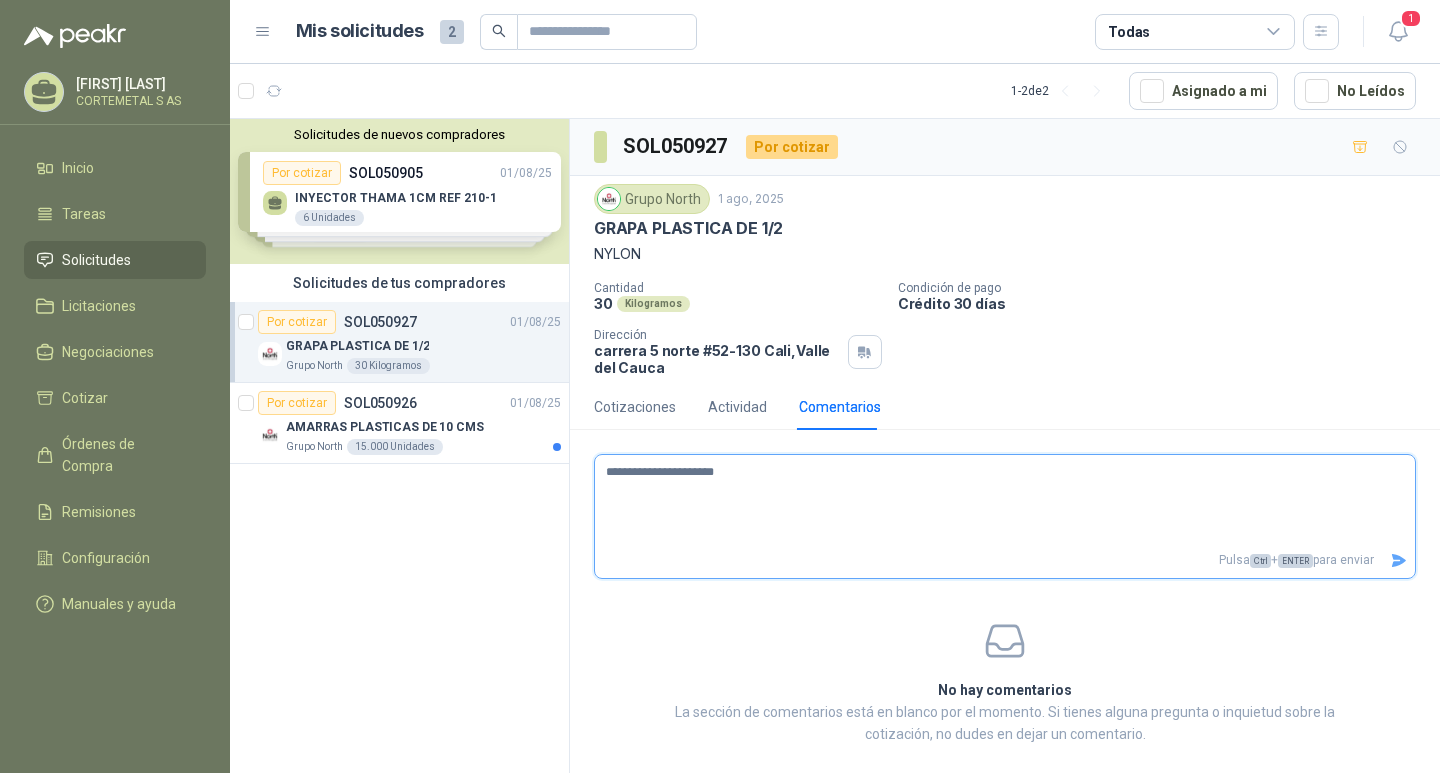 type 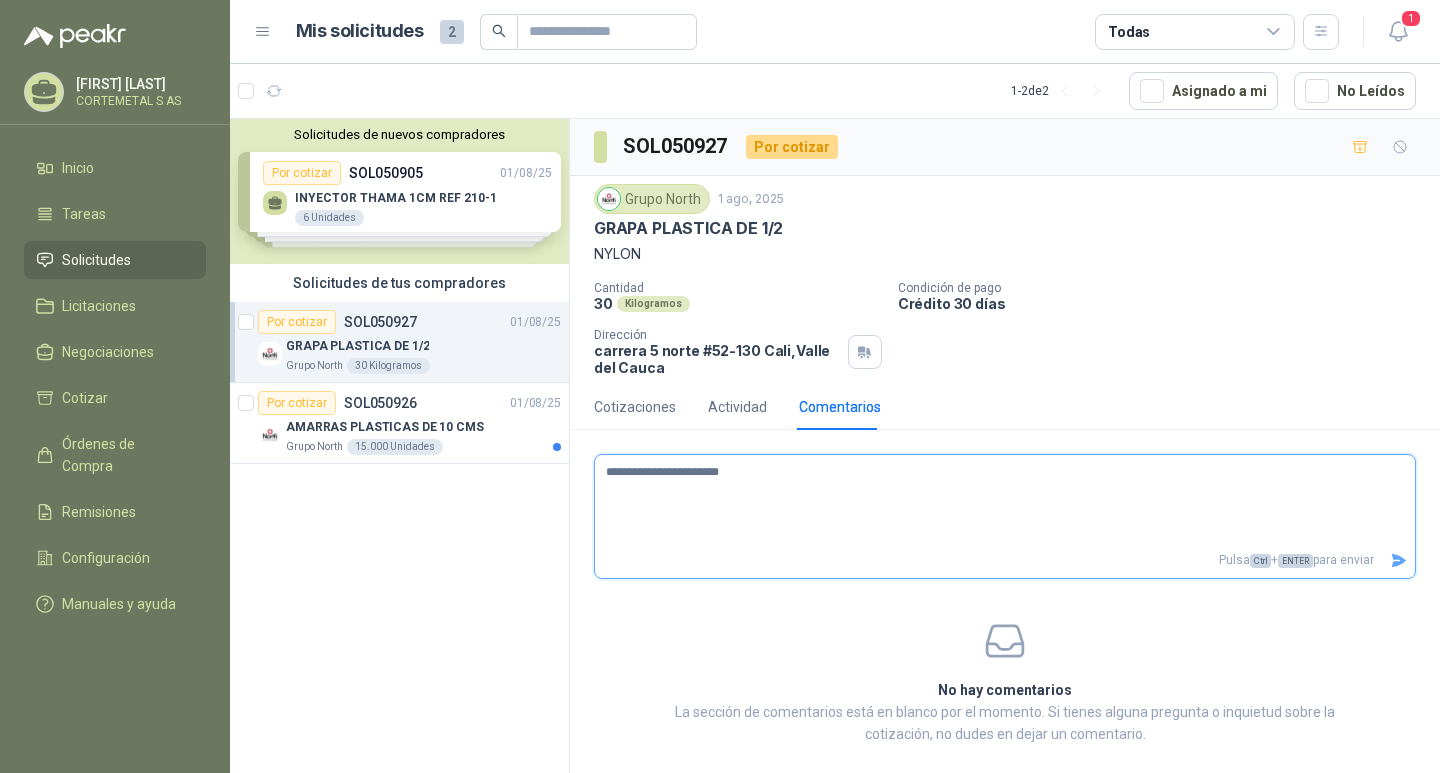 type 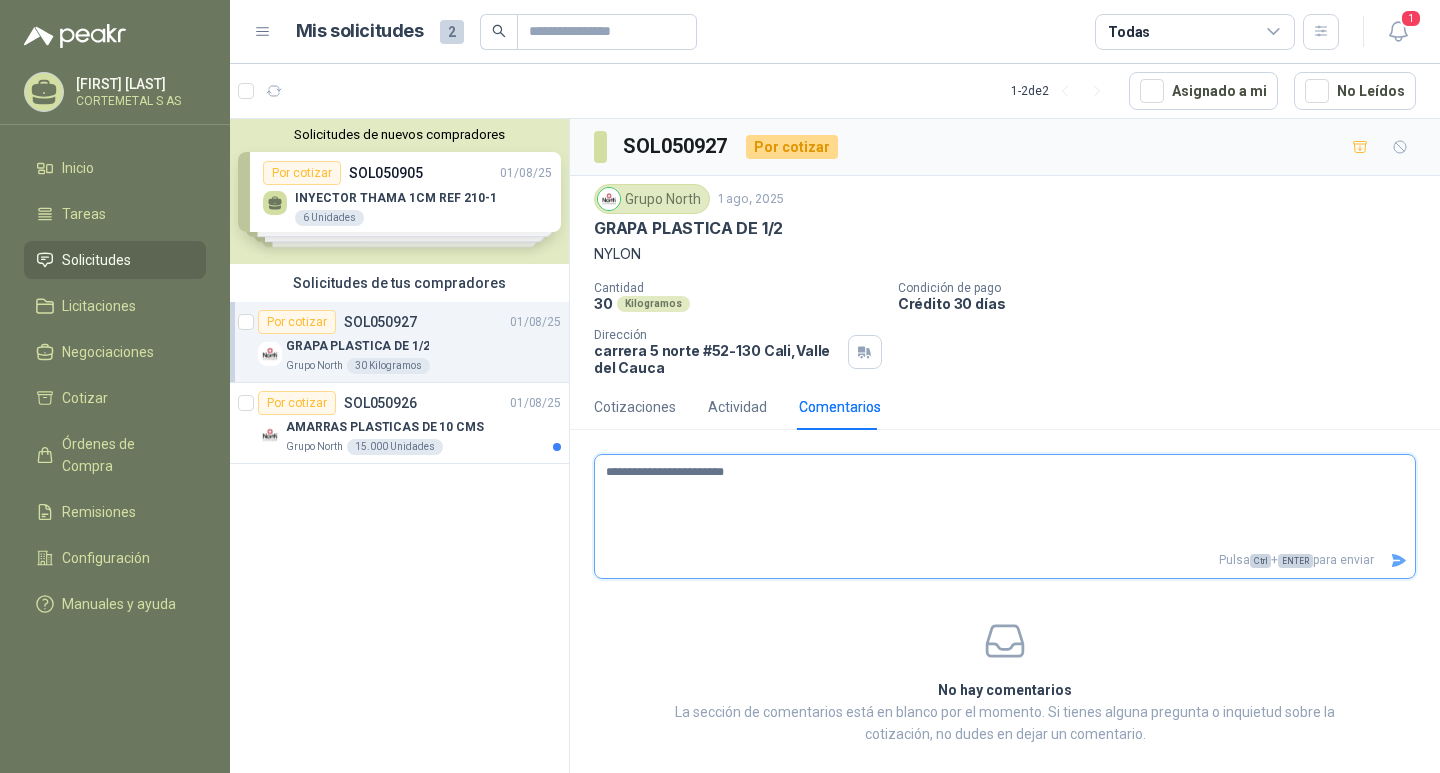 type 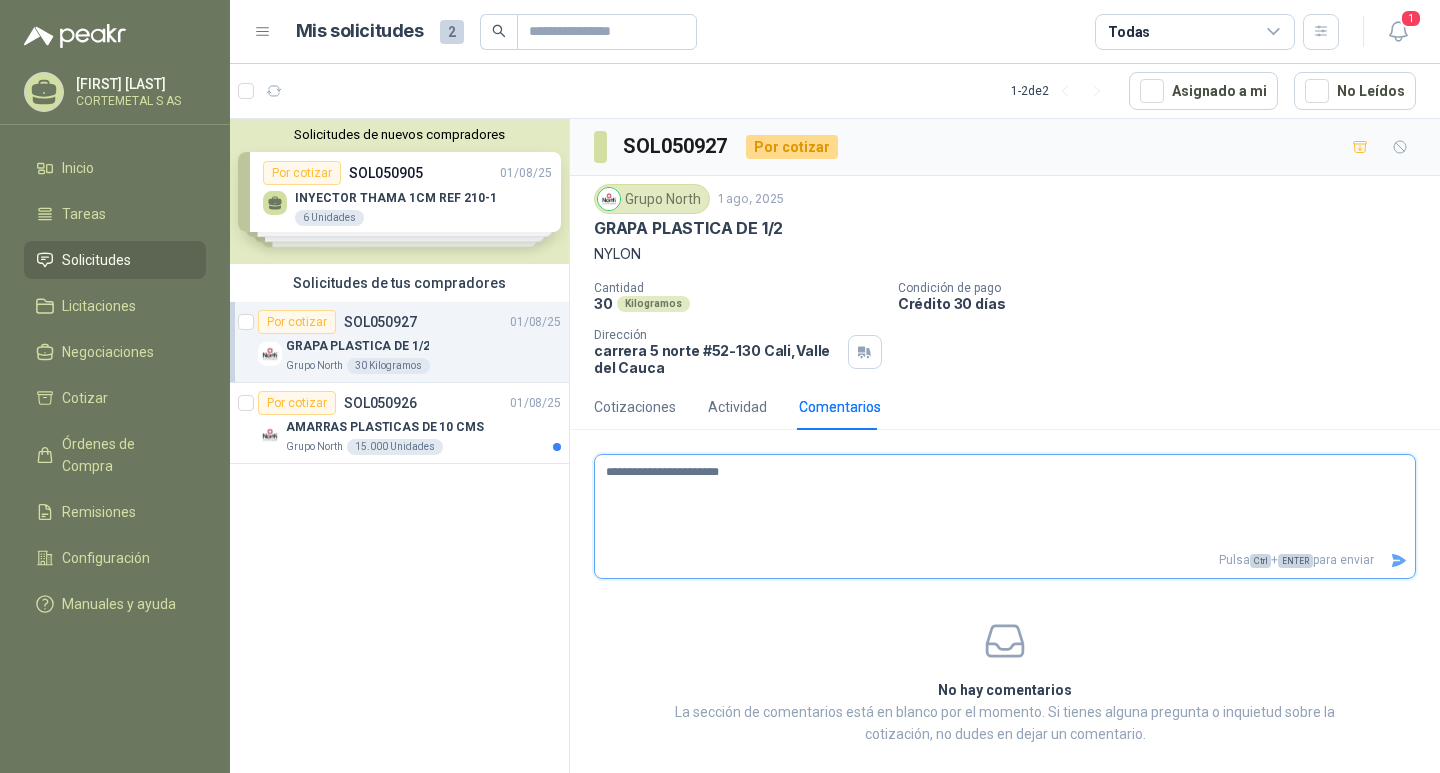 type 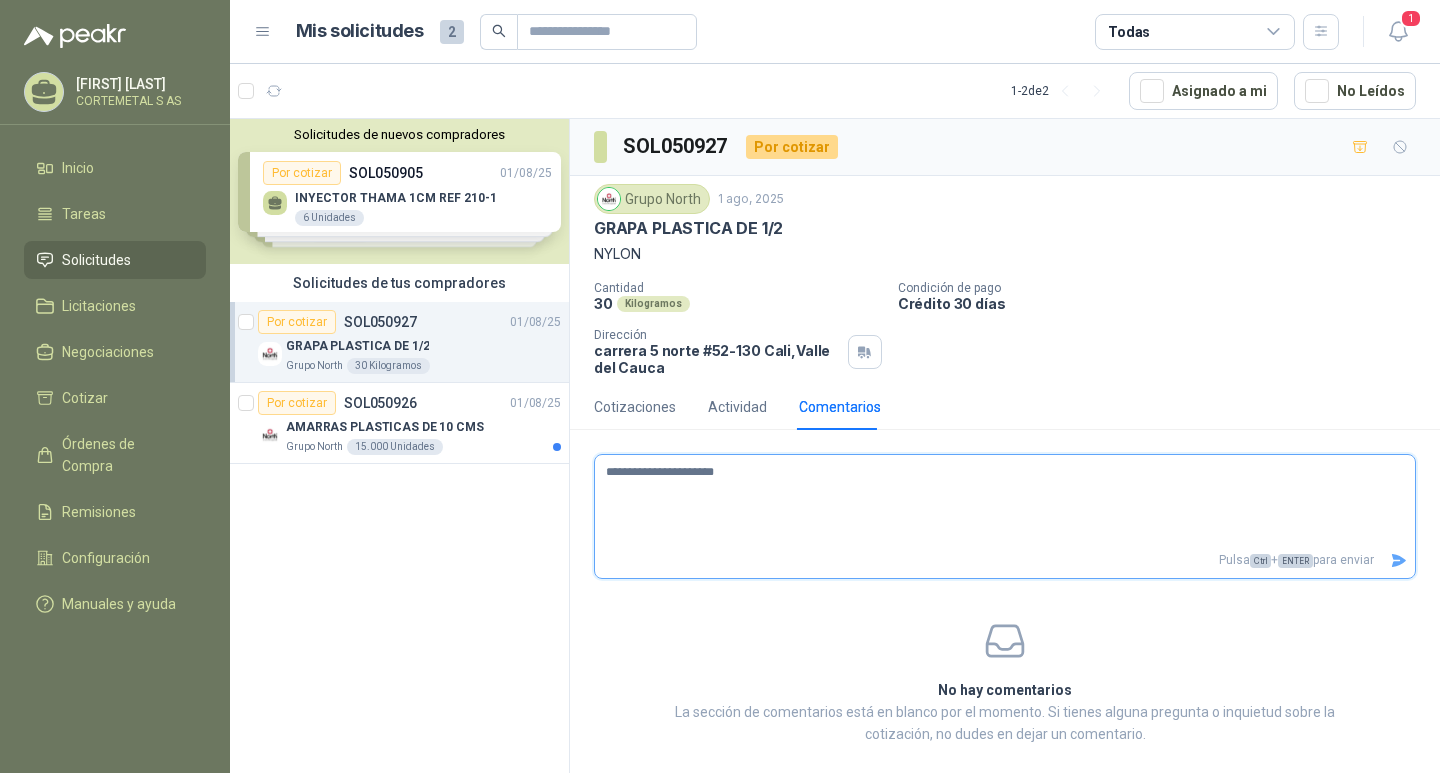 type 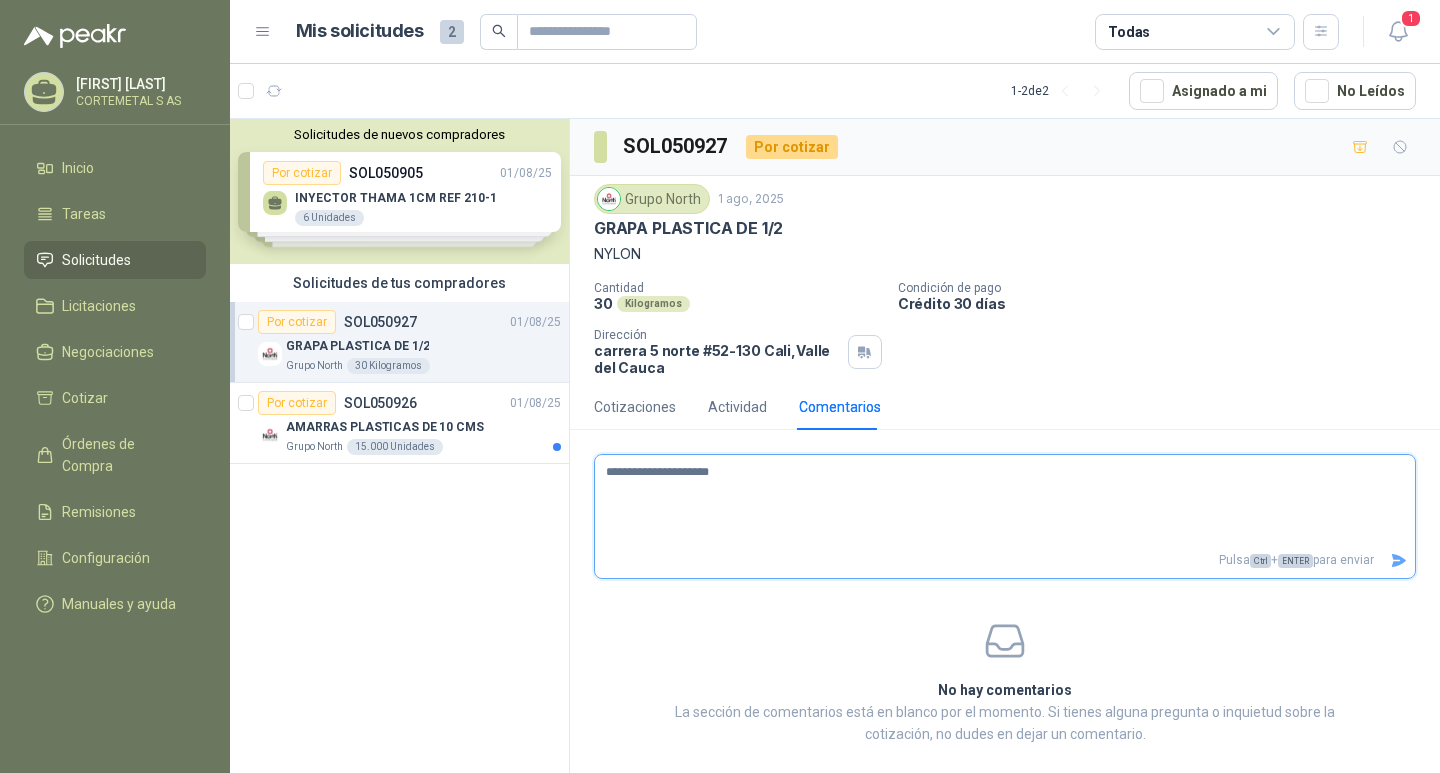 type 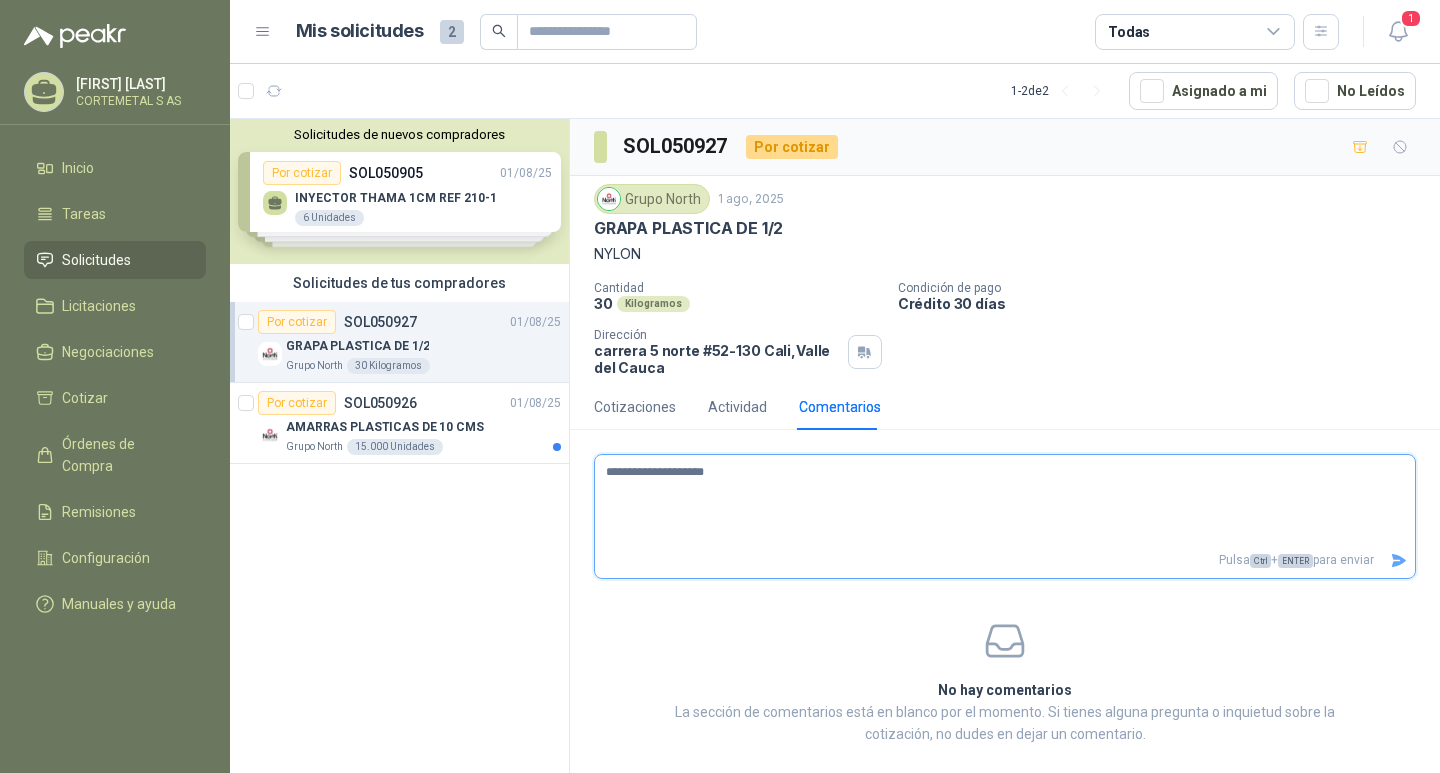 type 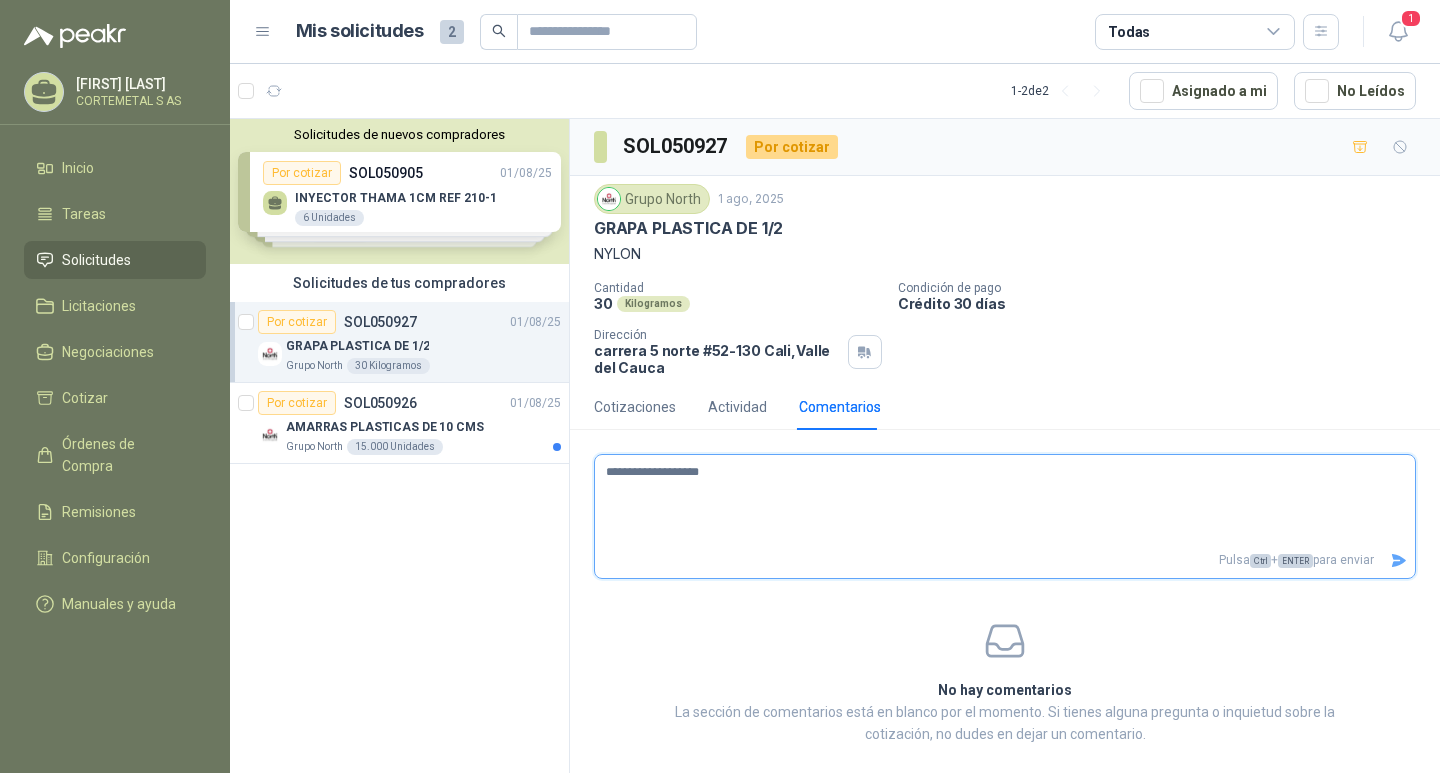type 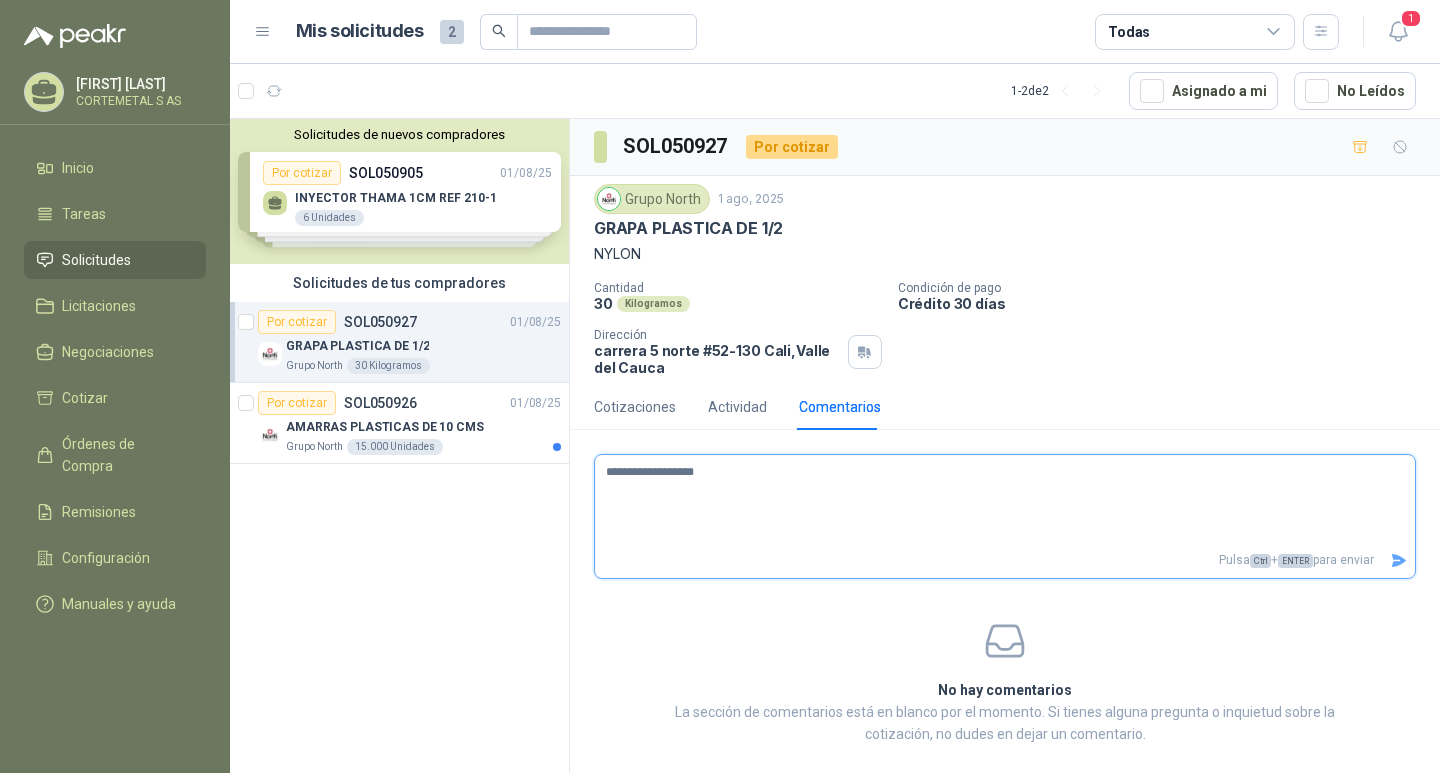 type 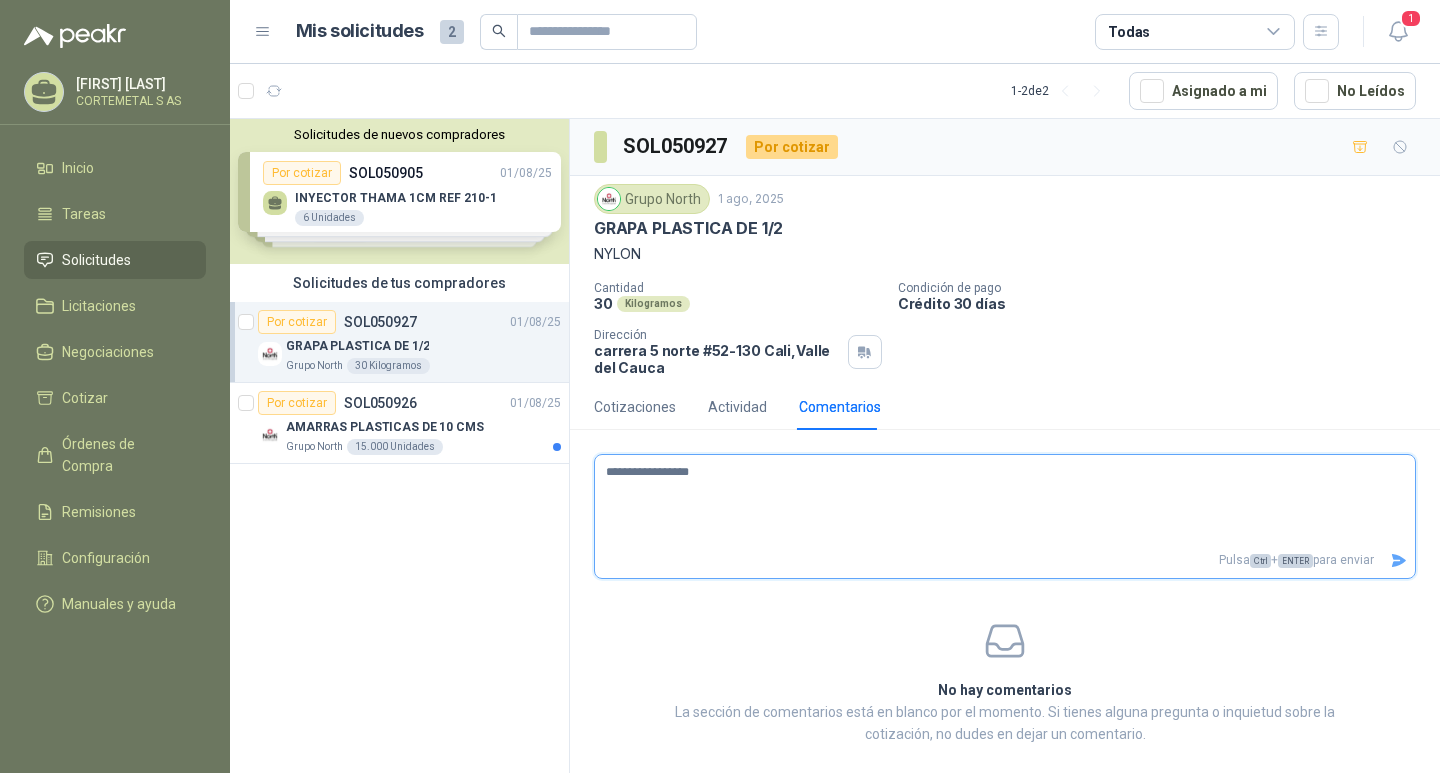 type 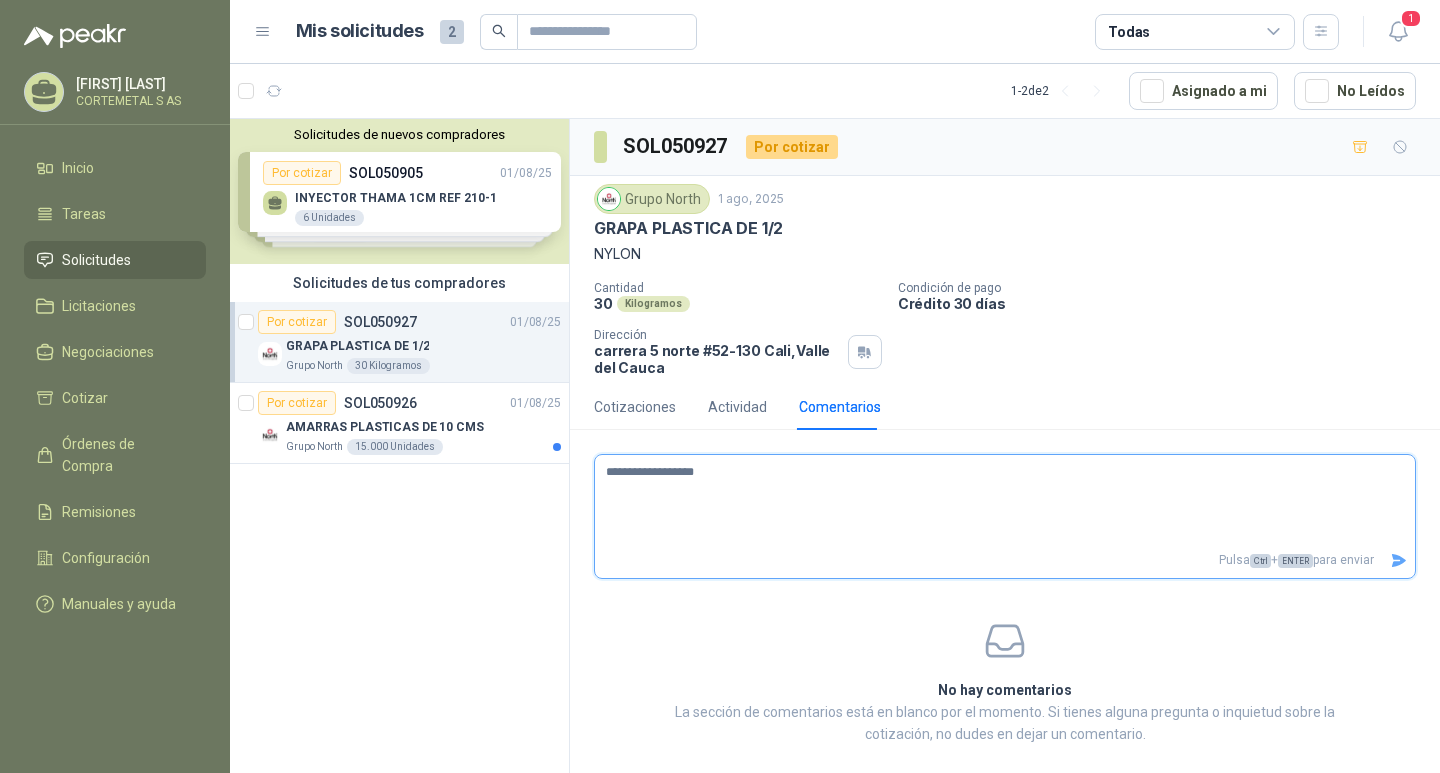 type 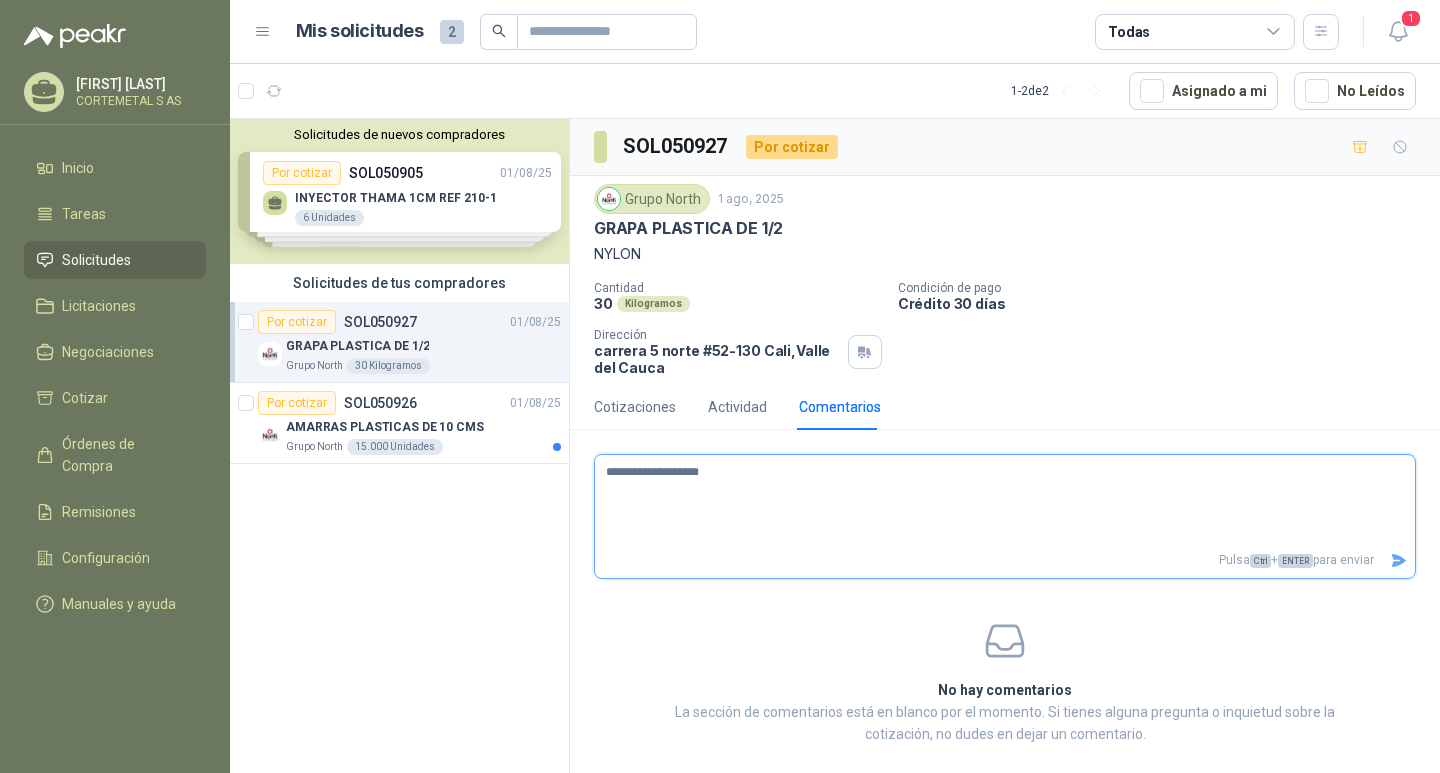 type 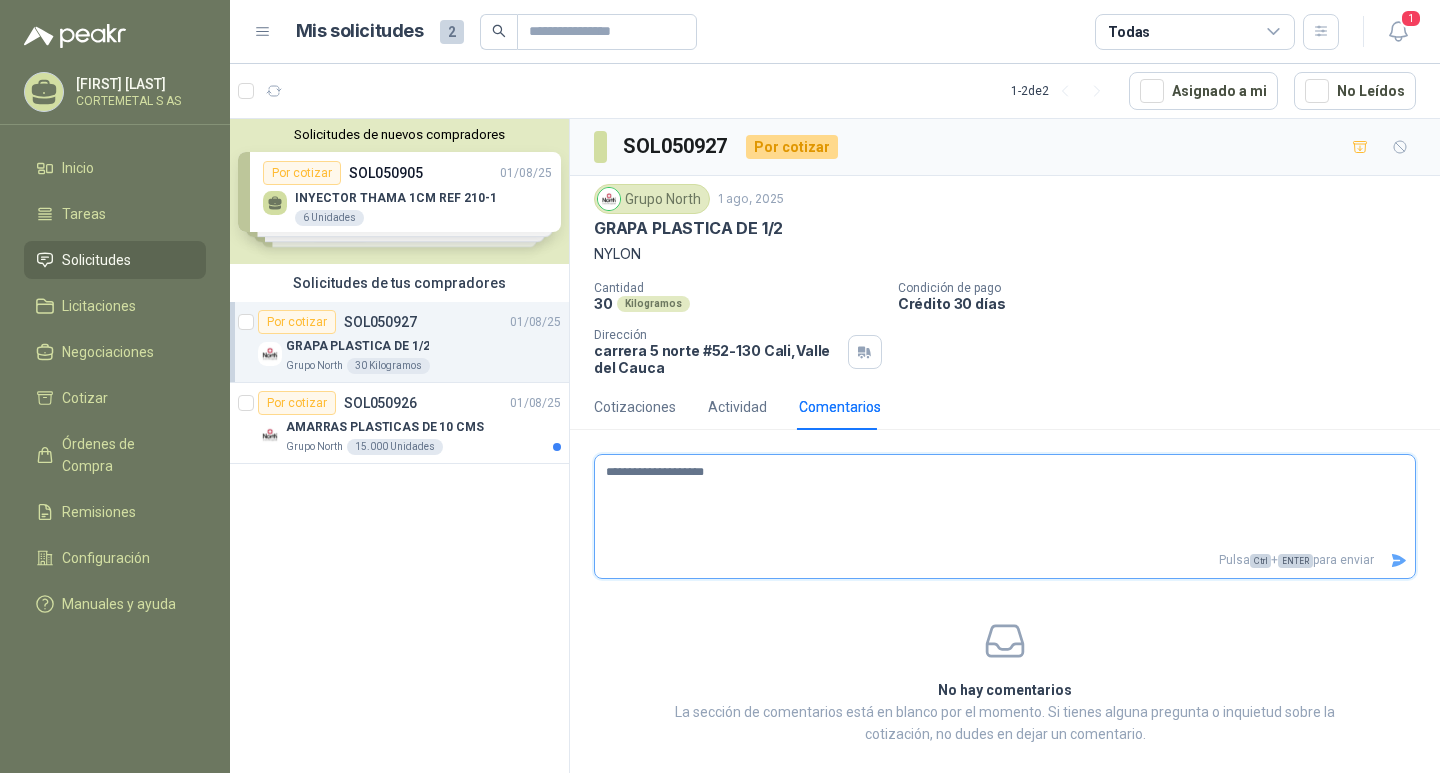 type 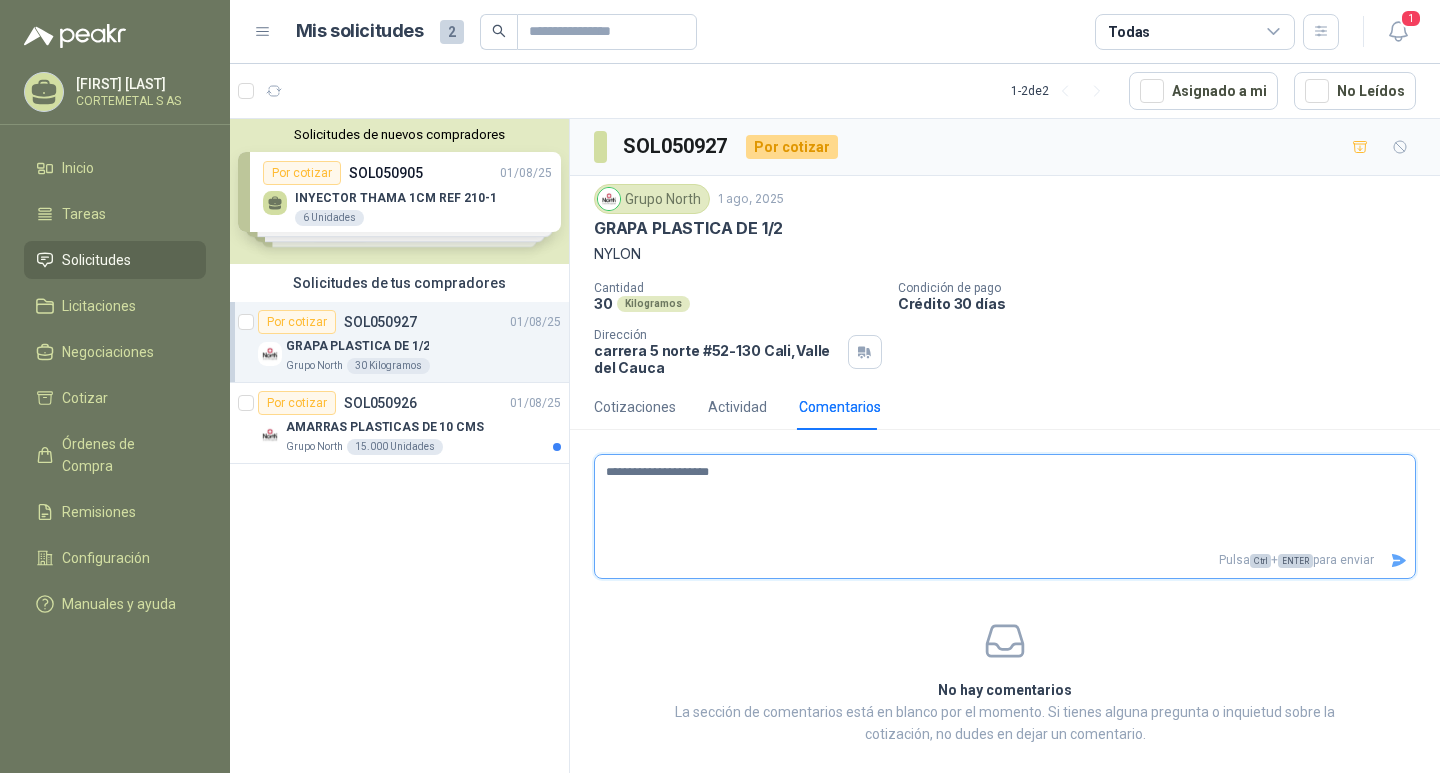 type 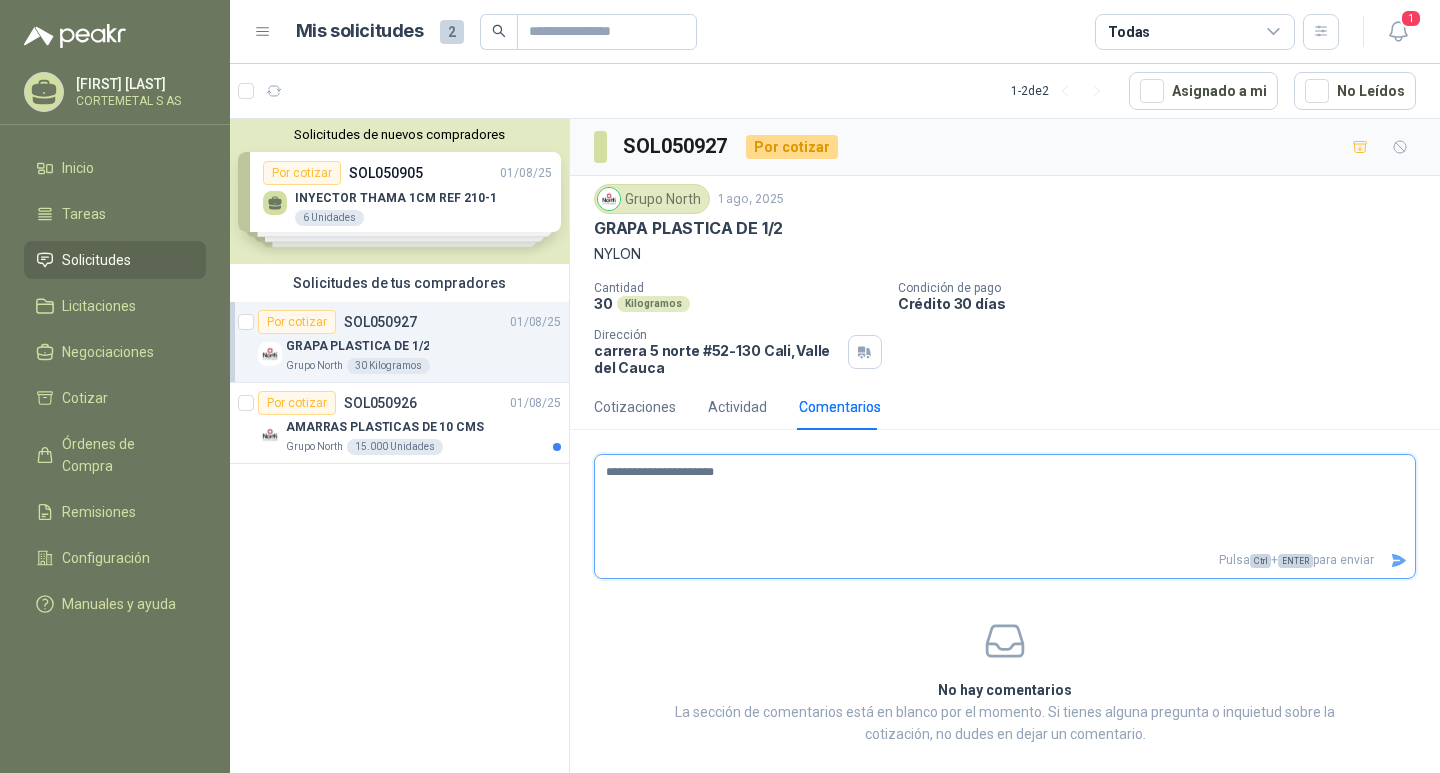 type 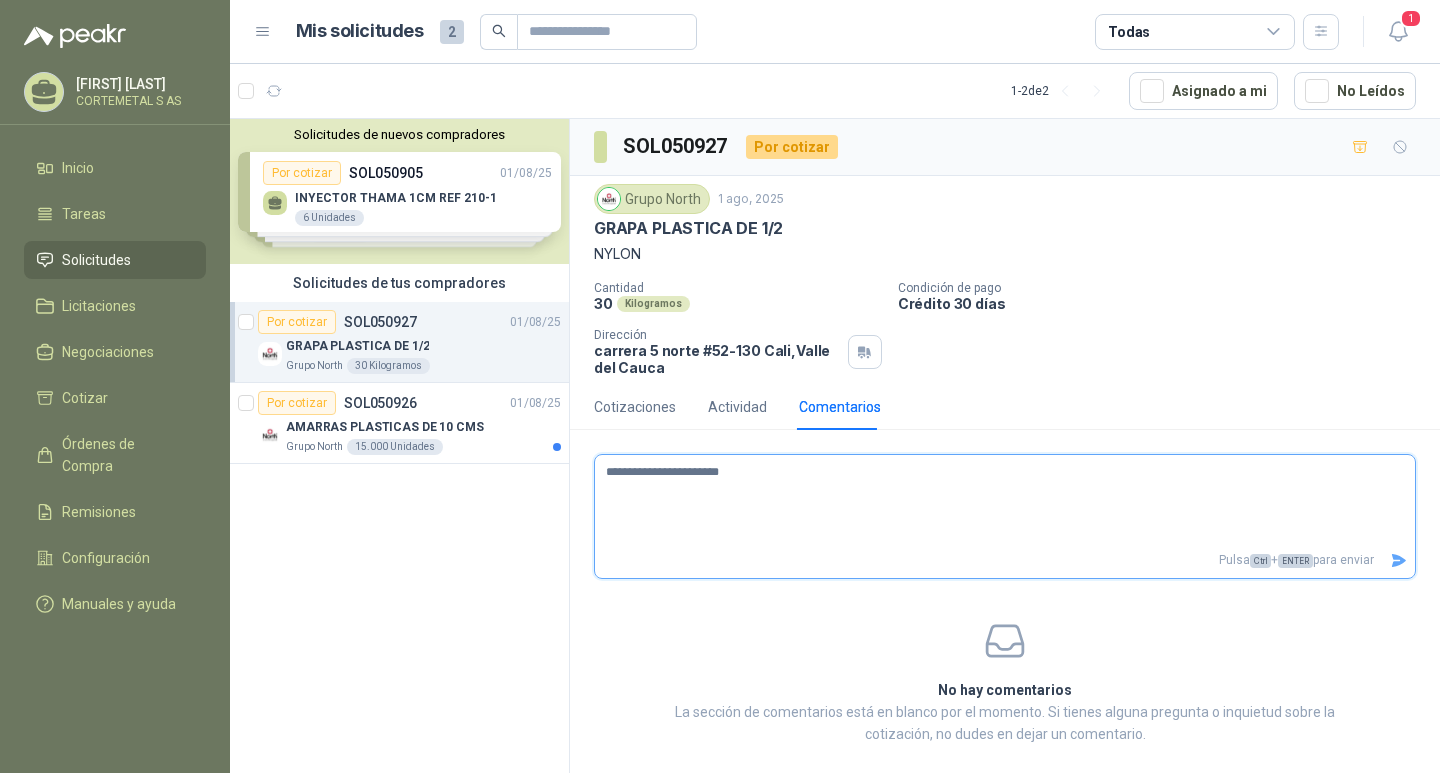 type 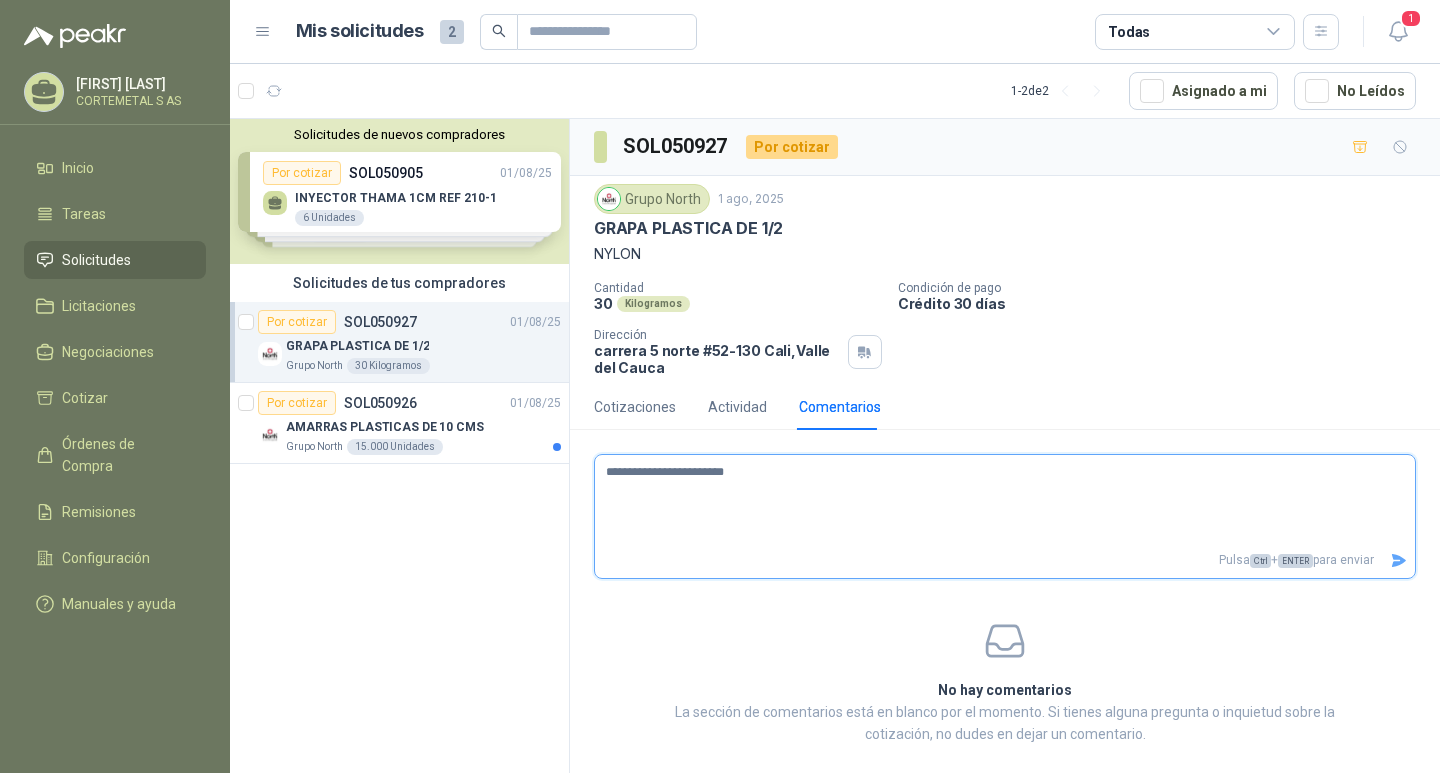 type 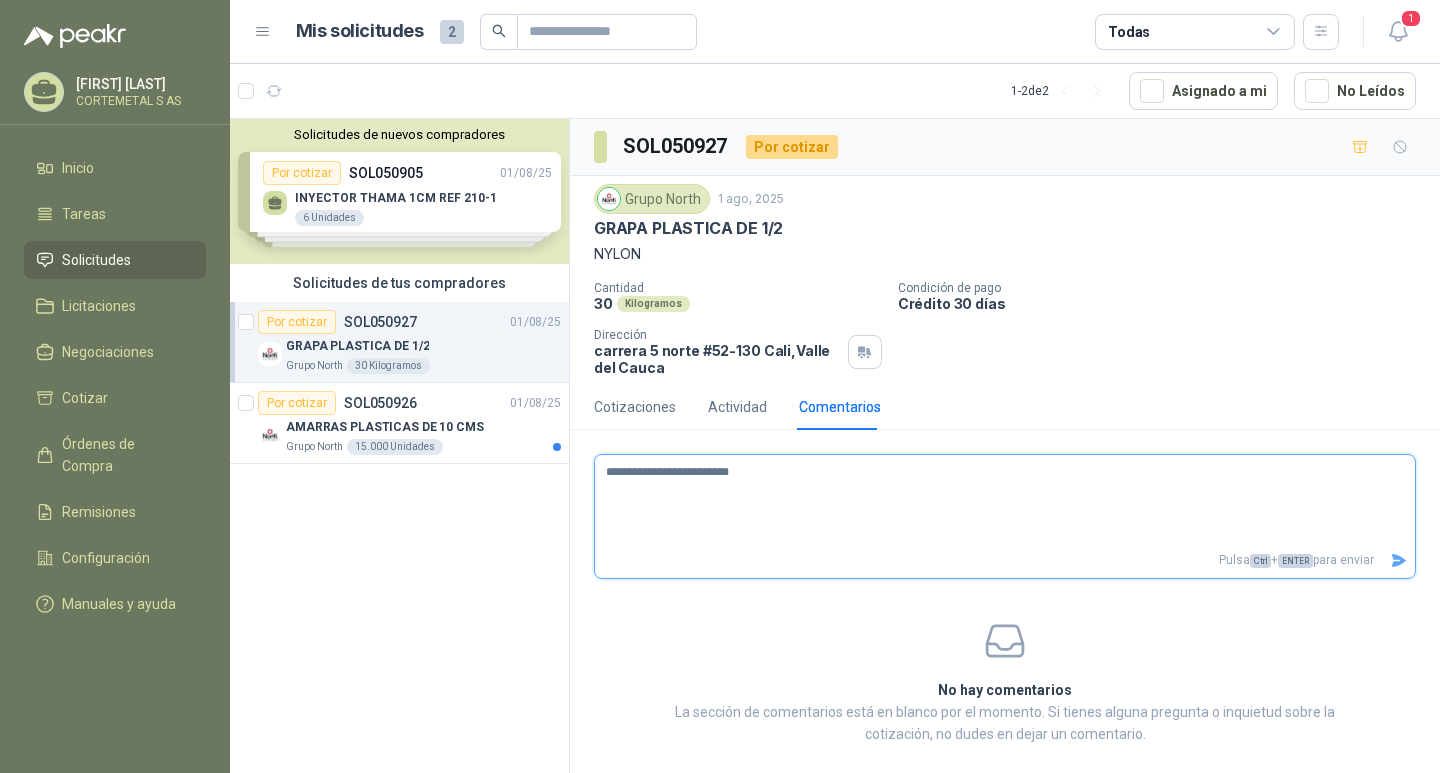 type 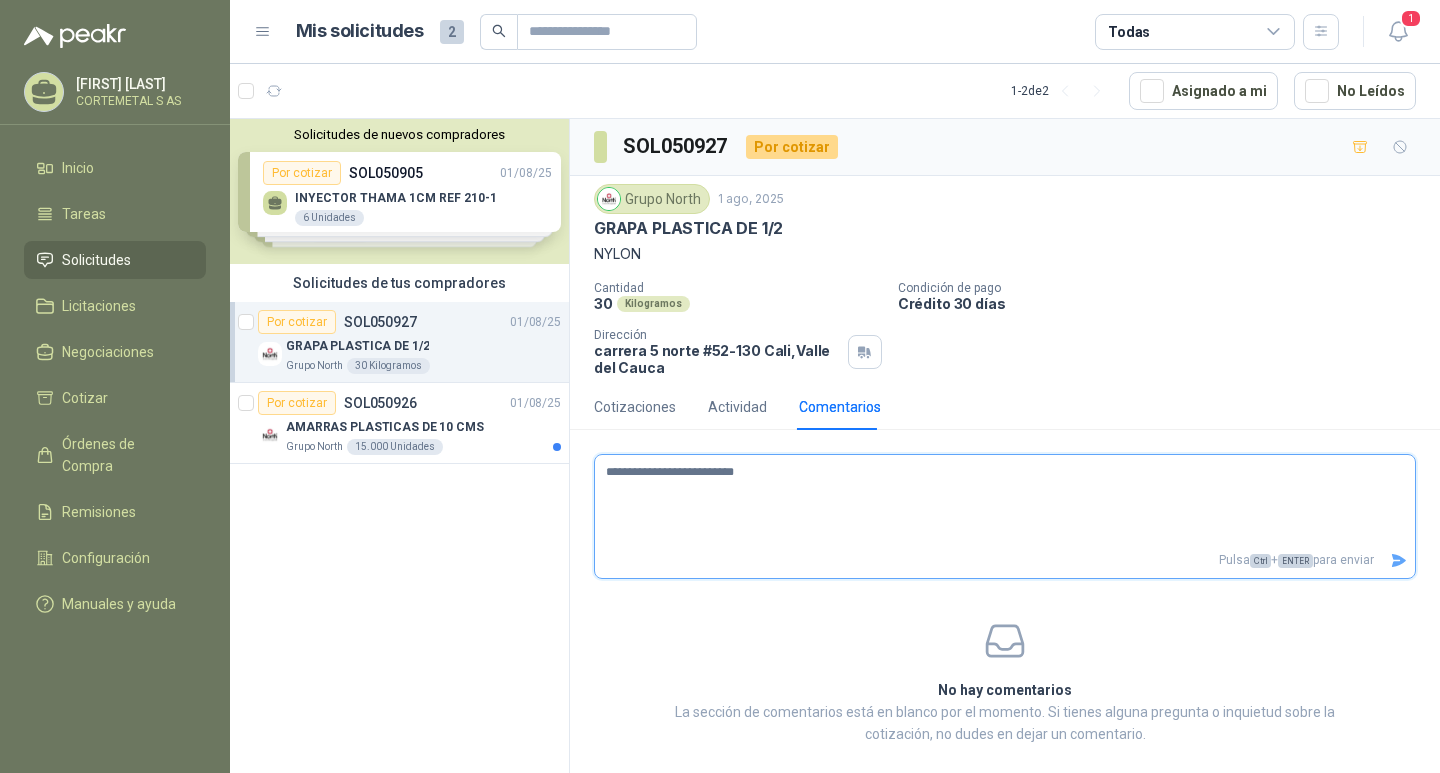 type 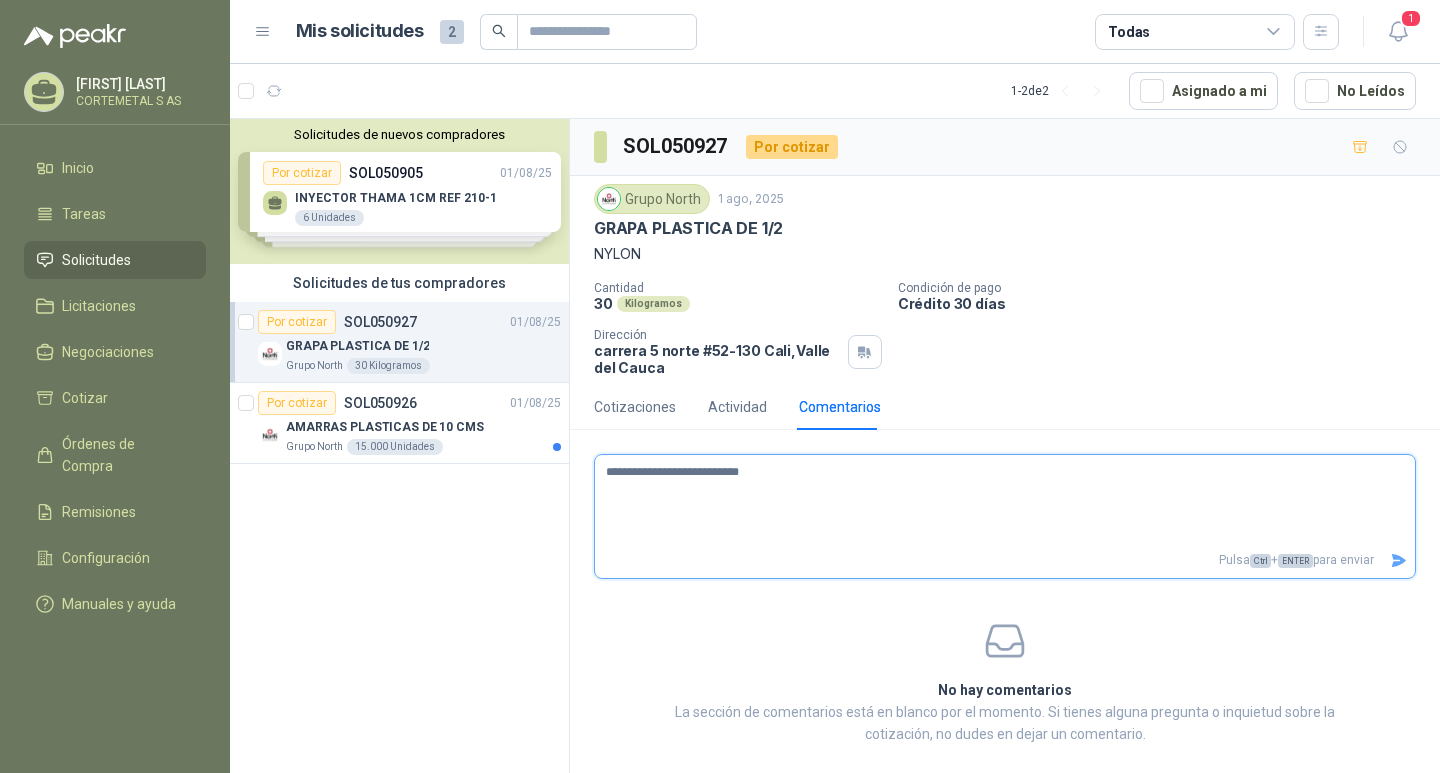 type on "**********" 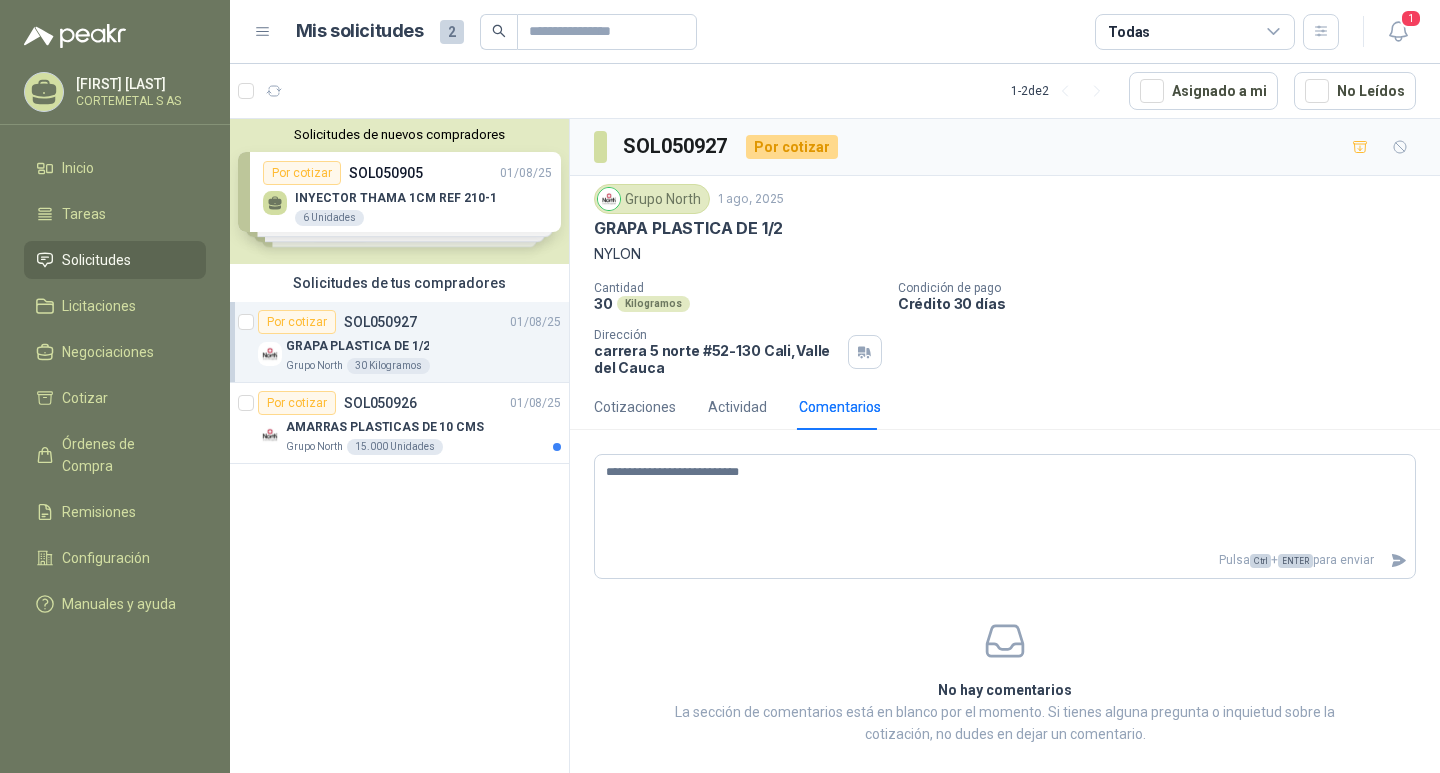 drag, startPoint x: 740, startPoint y: 654, endPoint x: 552, endPoint y: 527, distance: 226.87662 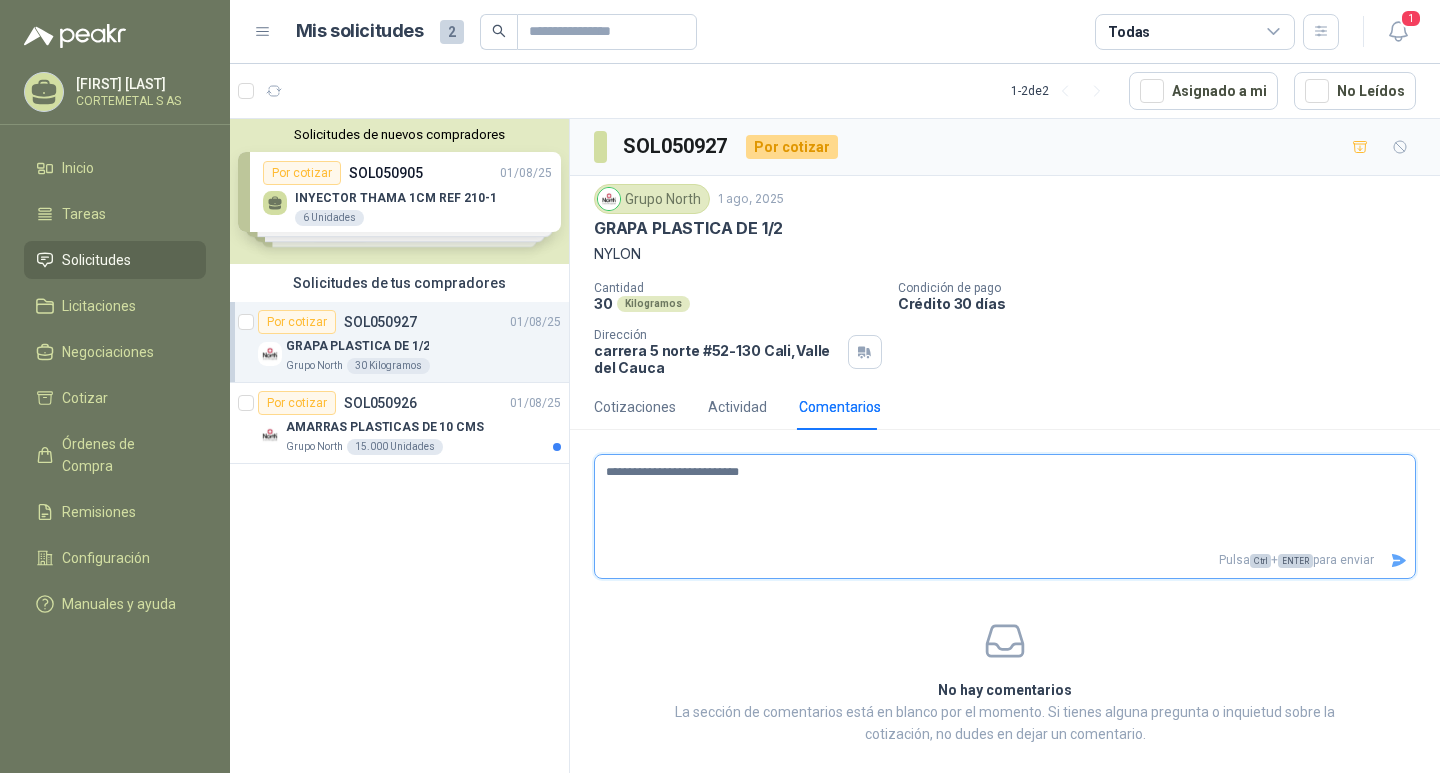 click 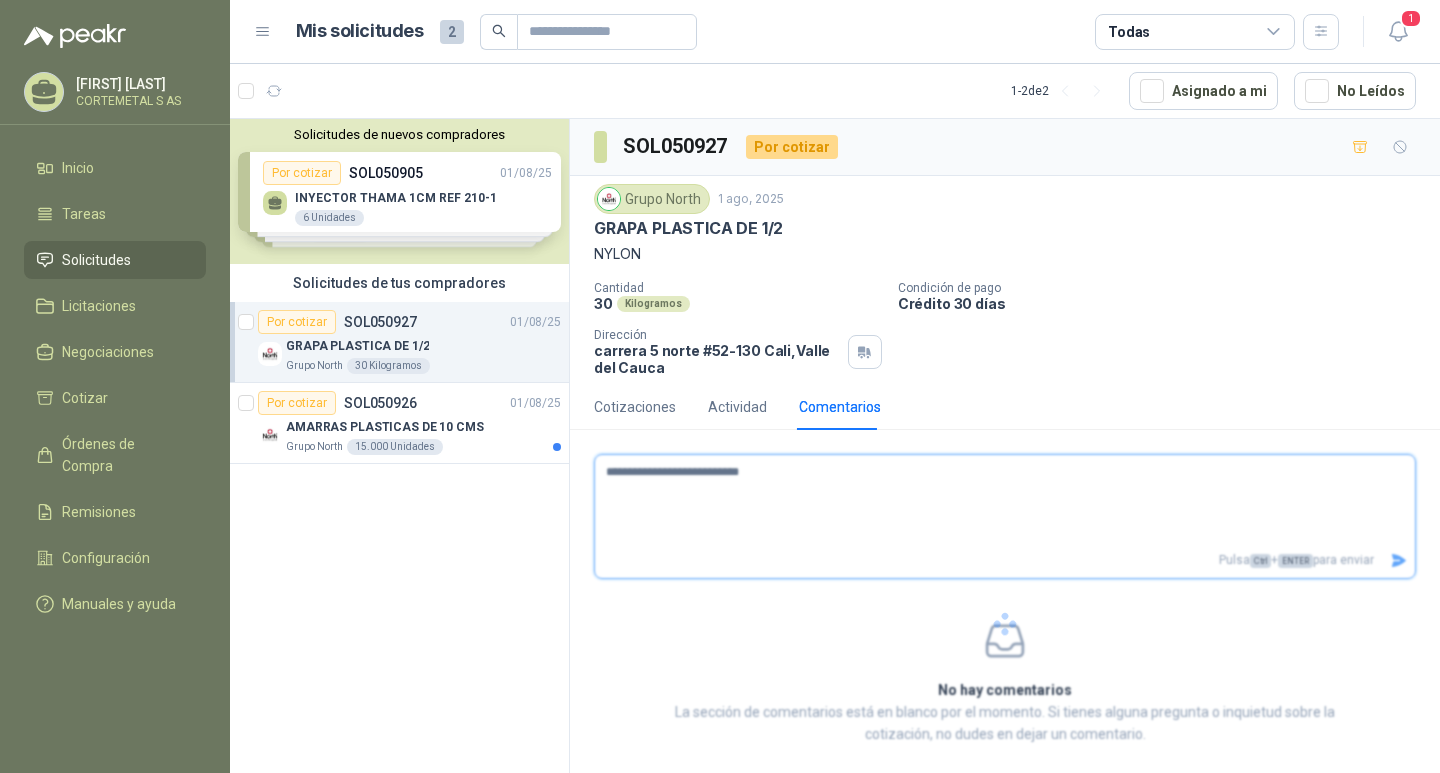 type 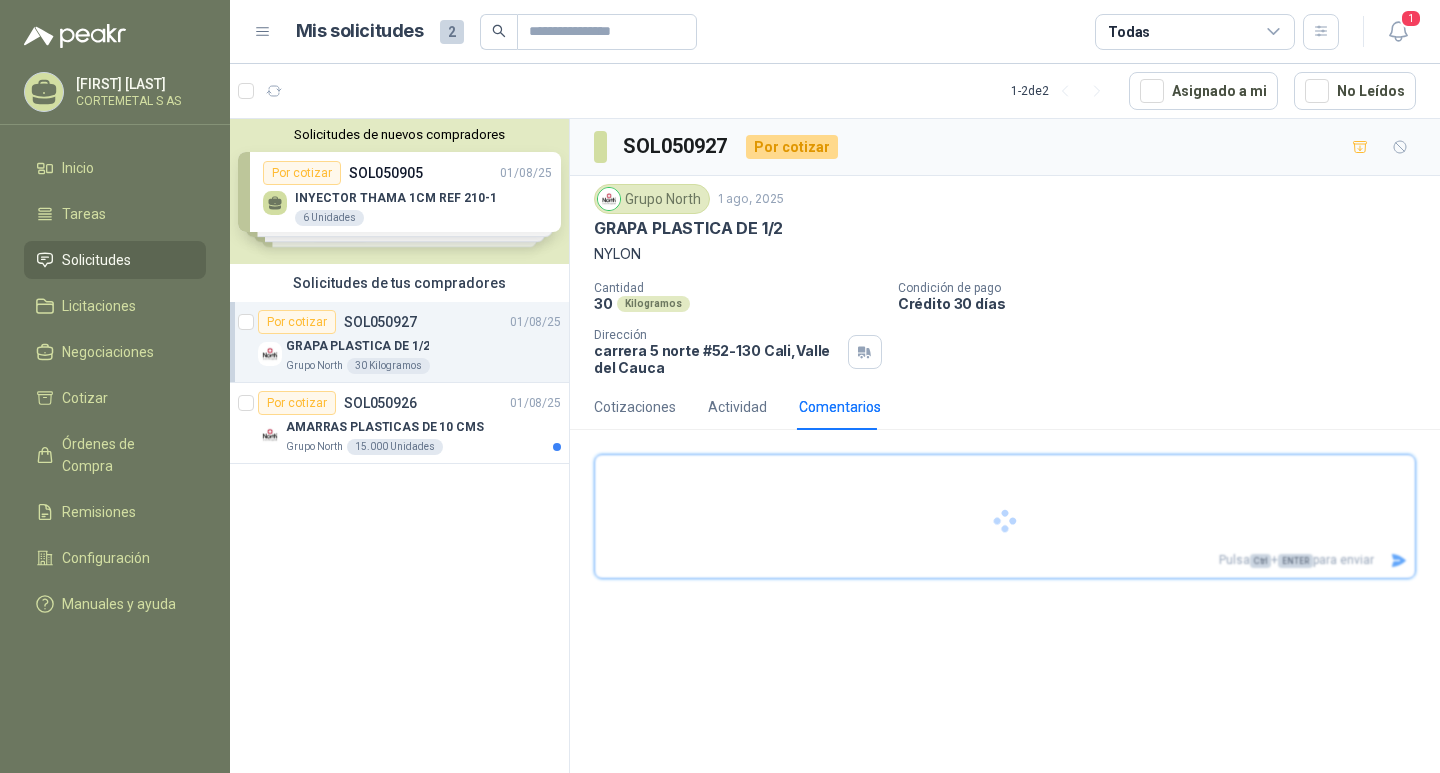 type 